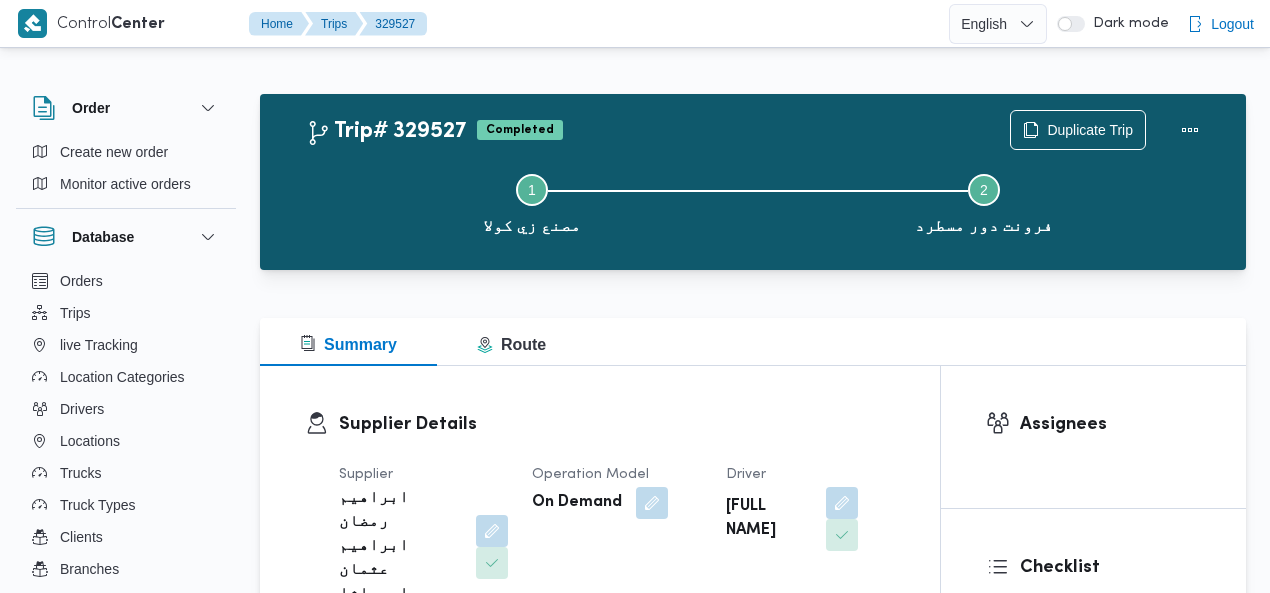 scroll, scrollTop: 520, scrollLeft: 0, axis: vertical 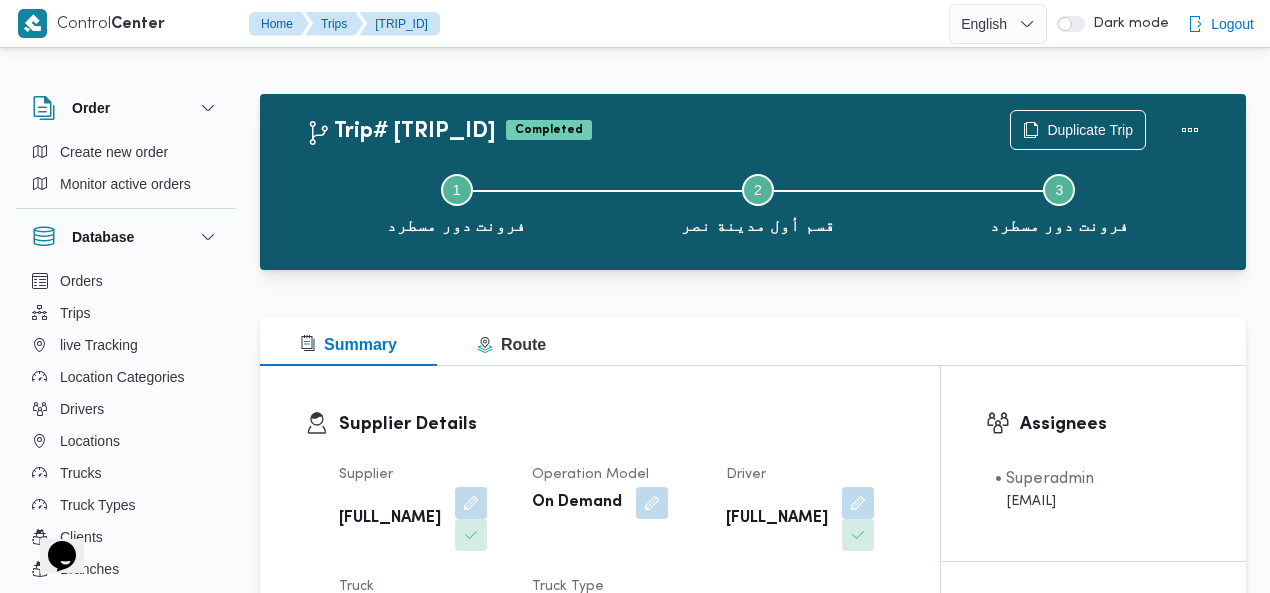 click on "Trip# 314315 Completed Duplicate Trip   Step 1 is incomplete 1 فرونت دور مسطرد Step 2 is incomplete 2 قسم أول مدينة نصر Step 3 is incomplete 3 فرونت دور مسطرد Summary Route Supplier Details Supplier السيد احمد السيد ابراهيم Operation Model On Demand Driver محمد عبدالله علي السيد Truck راع 4732 Truck Type jumbo_7000 | opened | dry | 3.5 ton Trip Details Client Frontdoor Branch فرونت دور مسطرد Trip Type تجزئة Pickup date & time Mon, May 19, 2025 9:00 AM Source Manual Returnable No Geofencing No Auto Ending Yes Collect Shipment Amounts No Contract Type On-Demand Google distance in KMs 0 KMs Distance Traveled 0 KMs Manual Distance 65.0 Trip Cost N/A Number of Helpers N/A Number of Scales N/A Number of Toll Station Gates N/A Pre Trip Distance 0.0 Pickup Details Arrived Pickup At Mon, May 19, 2025 8:15 AM Left Pickup At Mon, May 19, 2025 9:00 AM Pickup Duration 45 minutes Shipment Number of Units 0 Shipment Unit 0" at bounding box center [753, 2204] 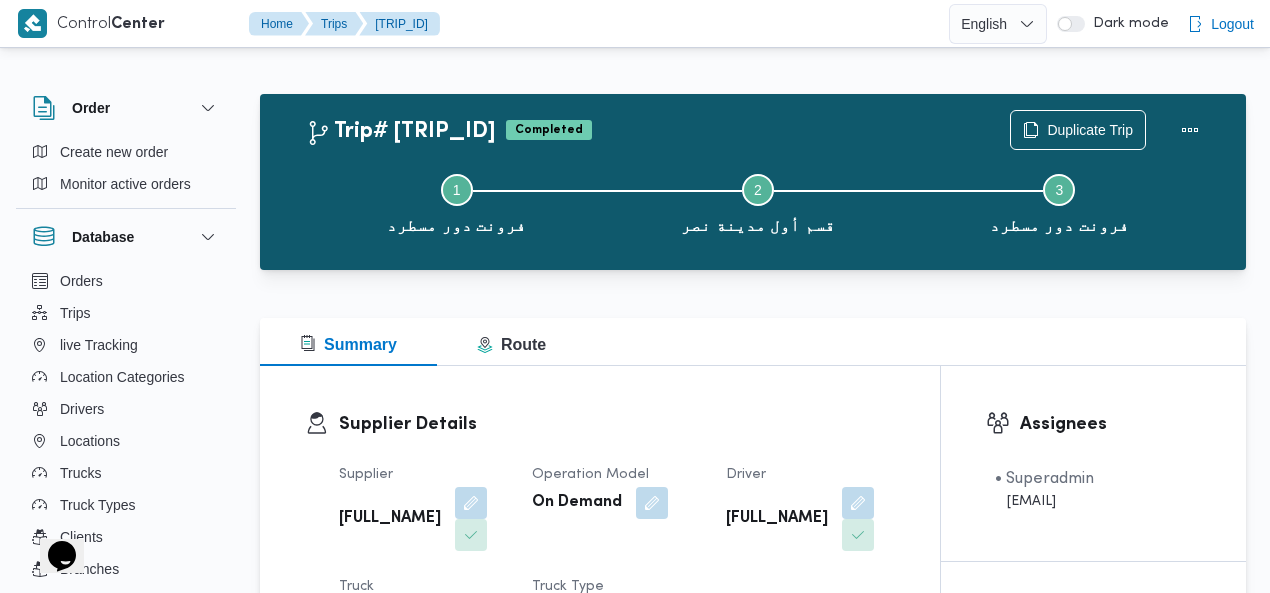 click on "Trip# 314315 Completed Duplicate Trip   Step 1 is incomplete 1 فرونت دور مسطرد Step 2 is incomplete 2 قسم أول مدينة نصر Step 3 is incomplete 3 فرونت دور مسطرد Summary Route Supplier Details Supplier السيد احمد السيد ابراهيم Operation Model On Demand Driver محمد عبدالله علي السيد Truck راع 4732 Truck Type jumbo_7000 | opened | dry | 3.5 ton Trip Details Client Frontdoor Branch فرونت دور مسطرد Trip Type تجزئة Pickup date & time Mon, May 19, 2025 9:00 AM Source Manual Returnable No Geofencing No Auto Ending Yes Collect Shipment Amounts No Contract Type On-Demand Google distance in KMs 0 KMs Distance Traveled 0 KMs Manual Distance 65.0 Trip Cost N/A Number of Helpers N/A Number of Scales N/A Number of Toll Station Gates N/A Pre Trip Distance 0.0 Pickup Details Arrived Pickup At Mon, May 19, 2025 8:15 AM Left Pickup At Mon, May 19, 2025 9:00 AM Pickup Duration 45 minutes Shipment Number of Units 0 Shipment Unit 0" at bounding box center [753, 2204] 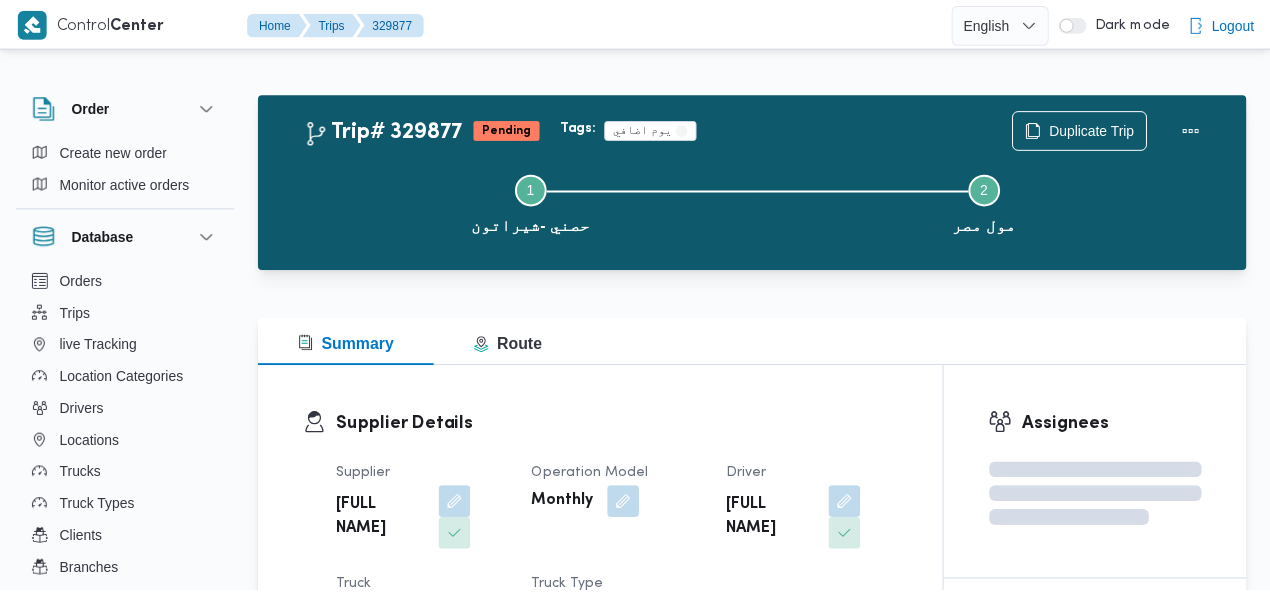 scroll, scrollTop: 0, scrollLeft: 0, axis: both 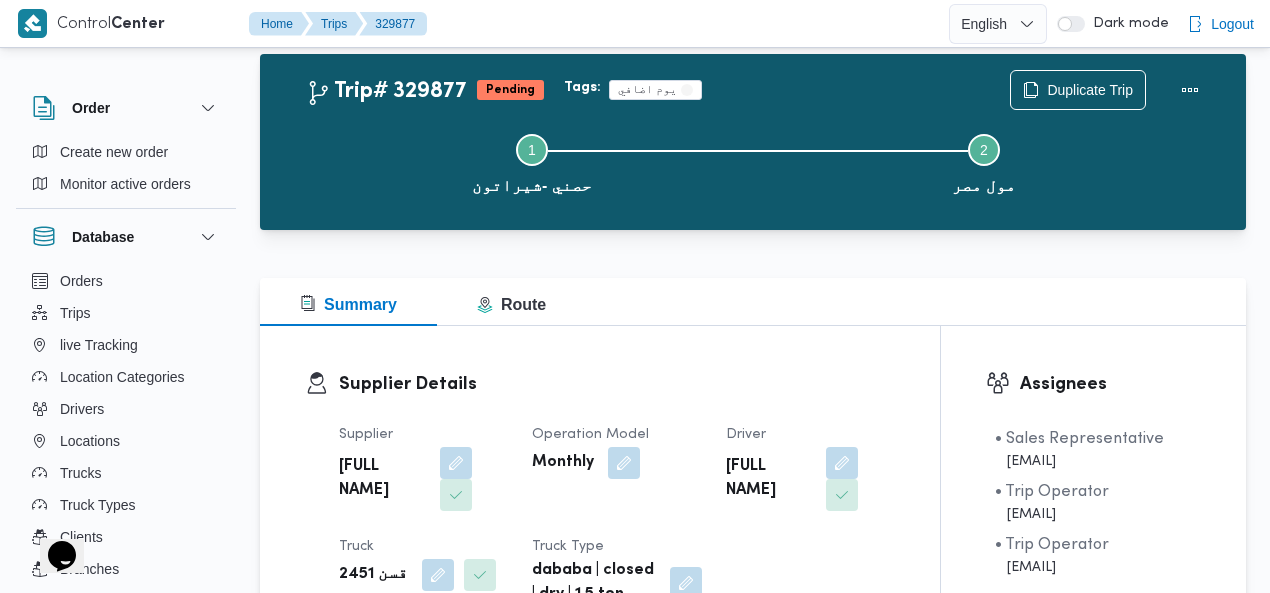 click on "Step 1 is incomplete 1 حصني -شيراتون  Step 2 is incomplete 2 مول مصر" at bounding box center [758, 162] 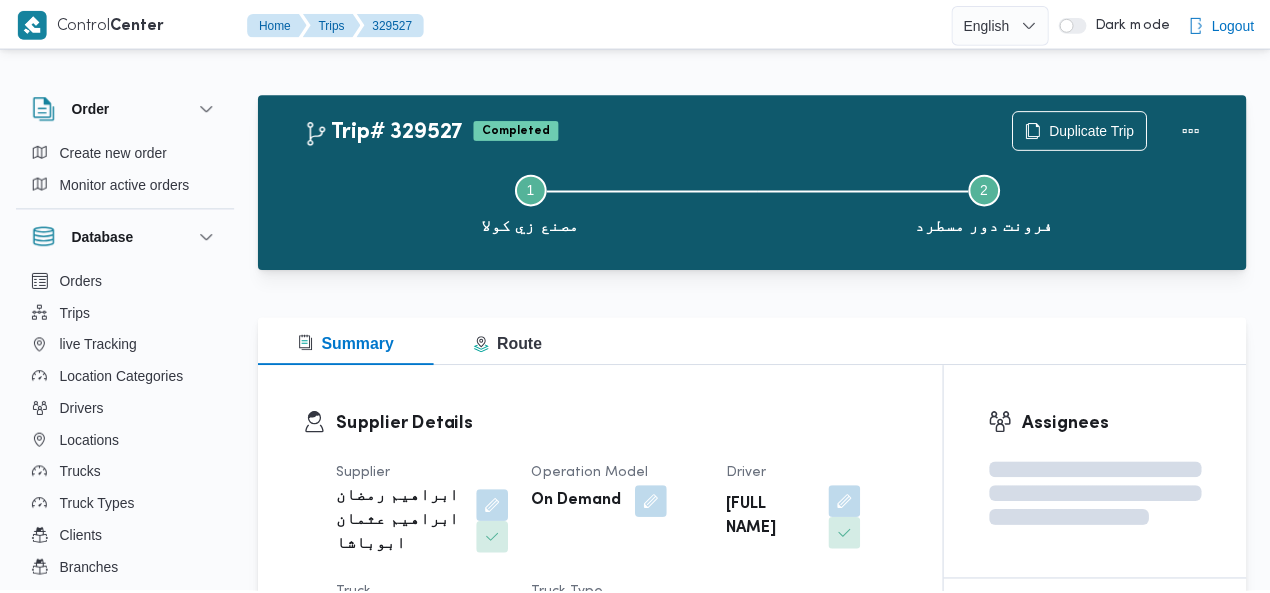 scroll, scrollTop: 40, scrollLeft: 0, axis: vertical 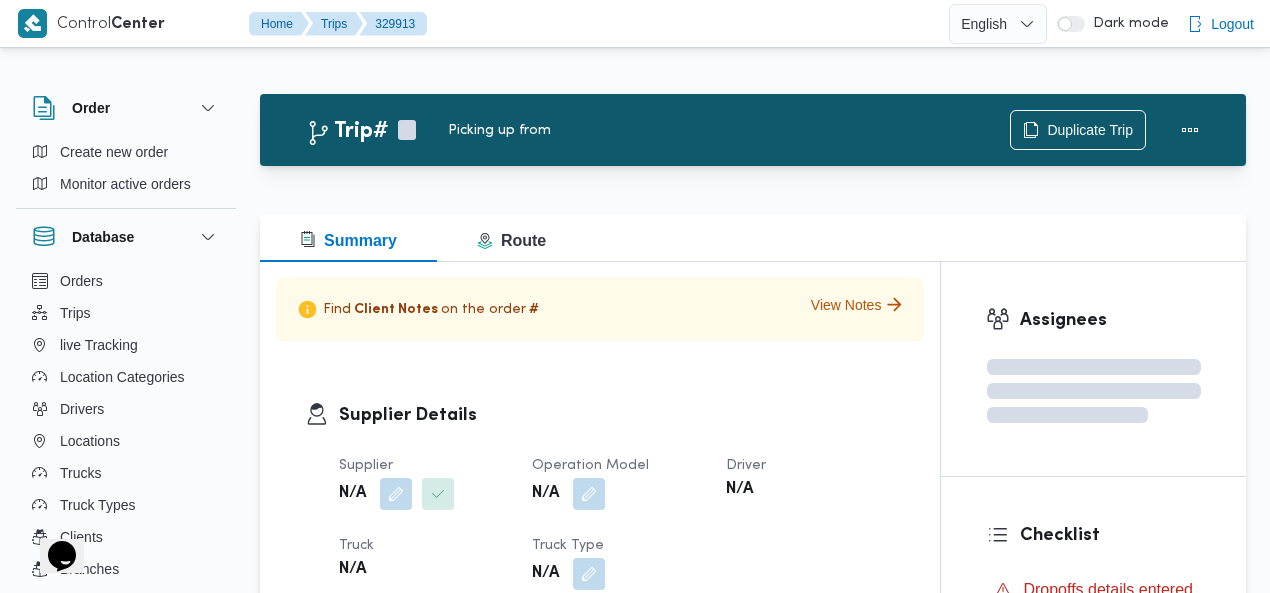 click at bounding box center (753, 202) 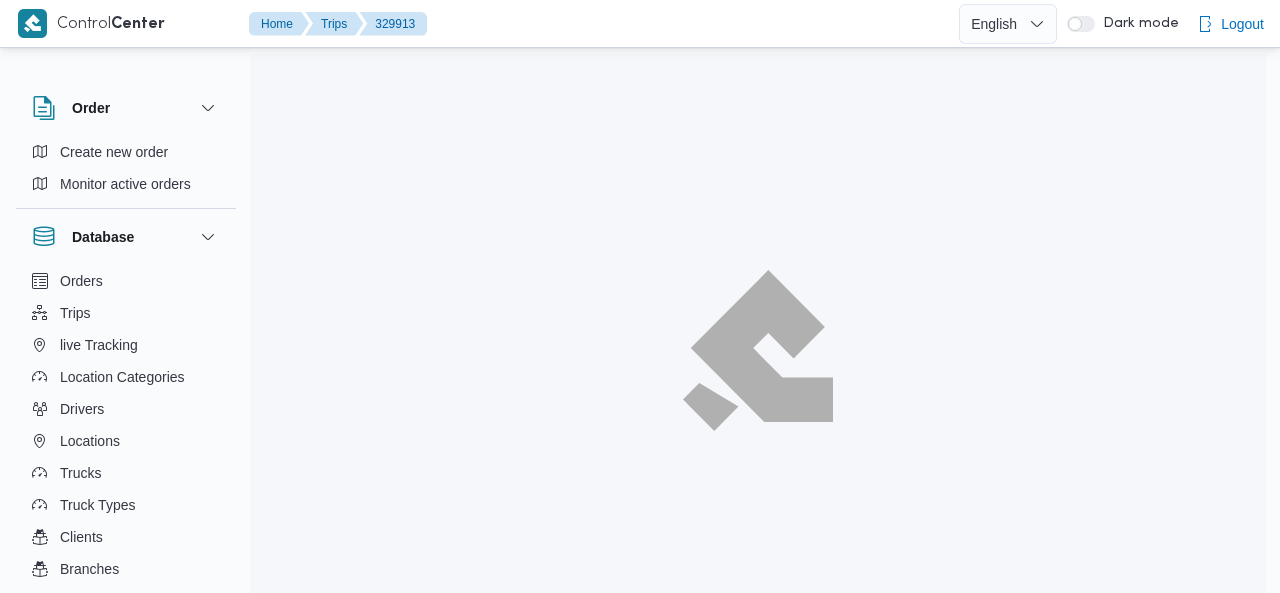 scroll, scrollTop: 0, scrollLeft: 0, axis: both 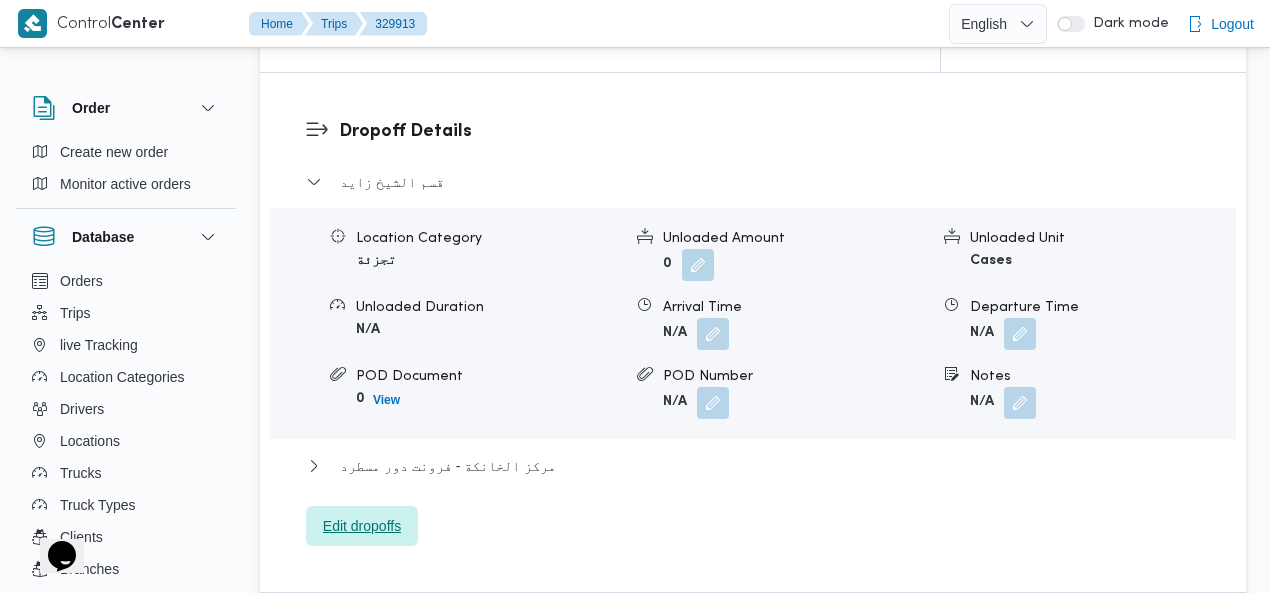 click on "Edit dropoffs" at bounding box center [362, 526] 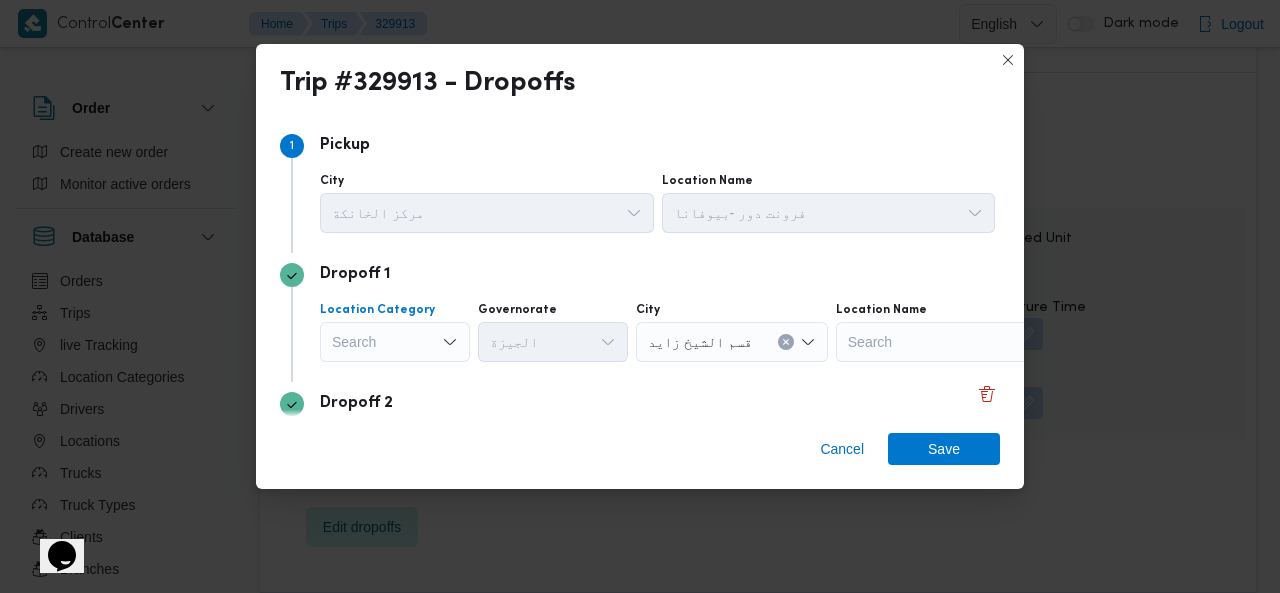 click on "Search" at bounding box center [395, 342] 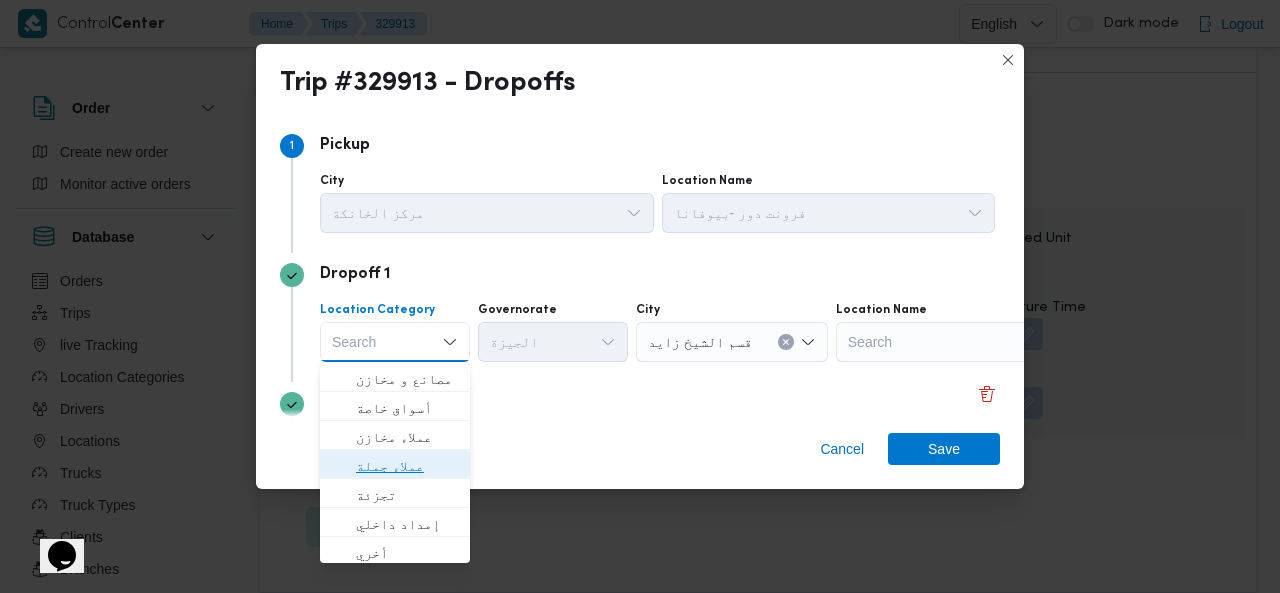 click on "عملاء جملة" at bounding box center (407, 466) 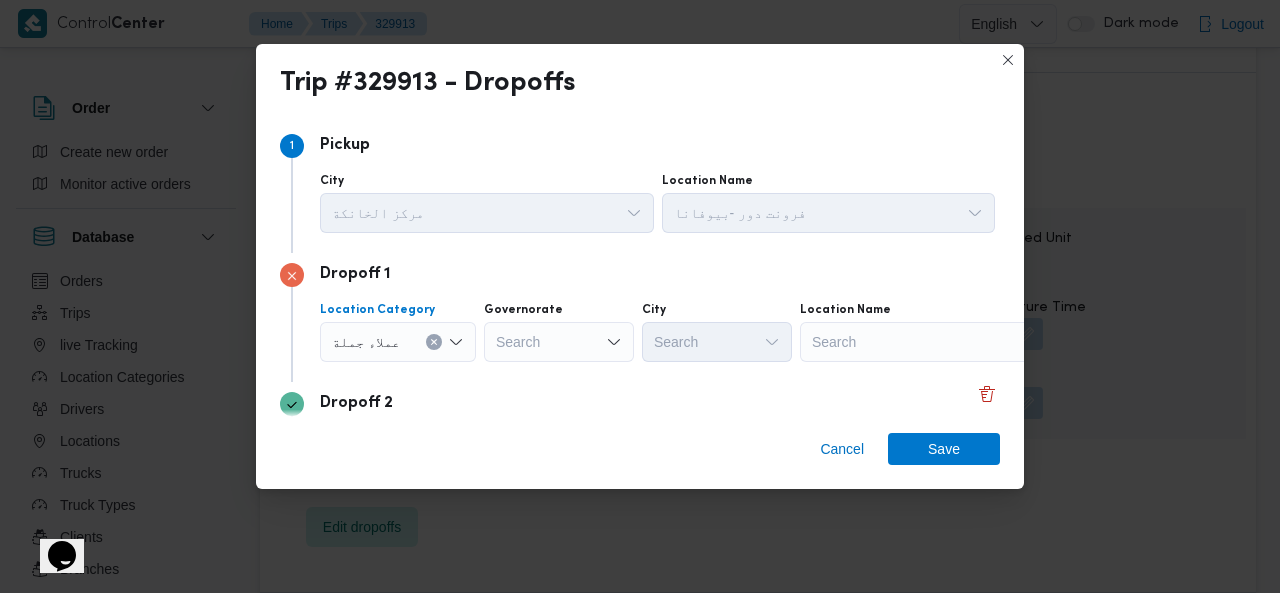 click on "Search" at bounding box center (559, 342) 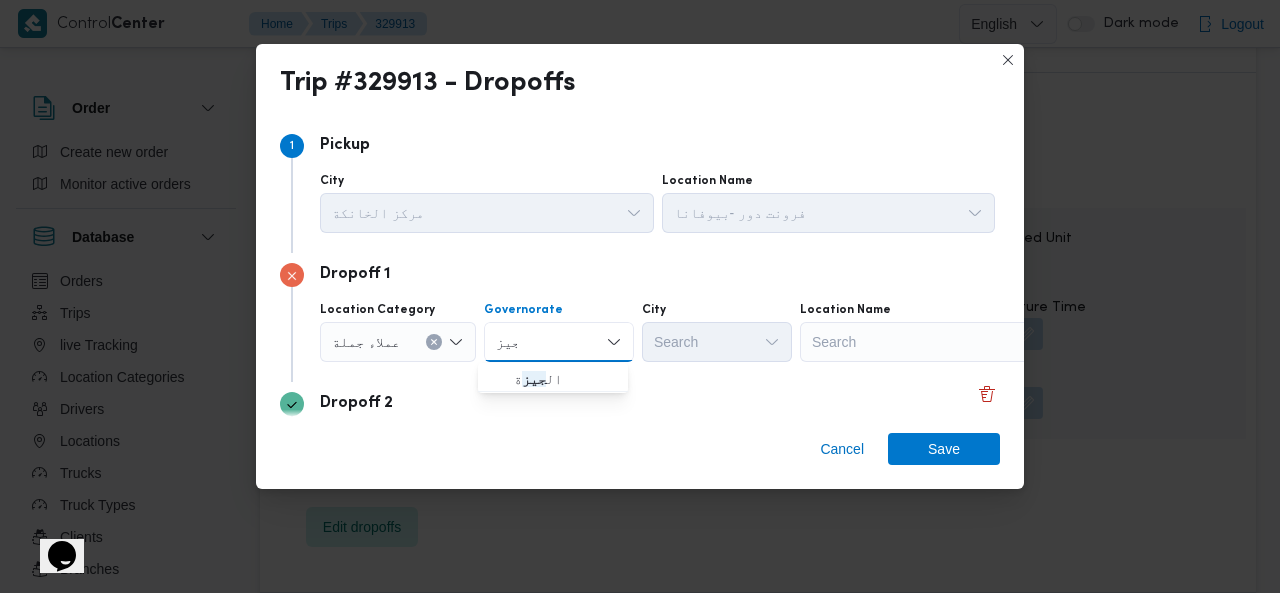 type on "جيز" 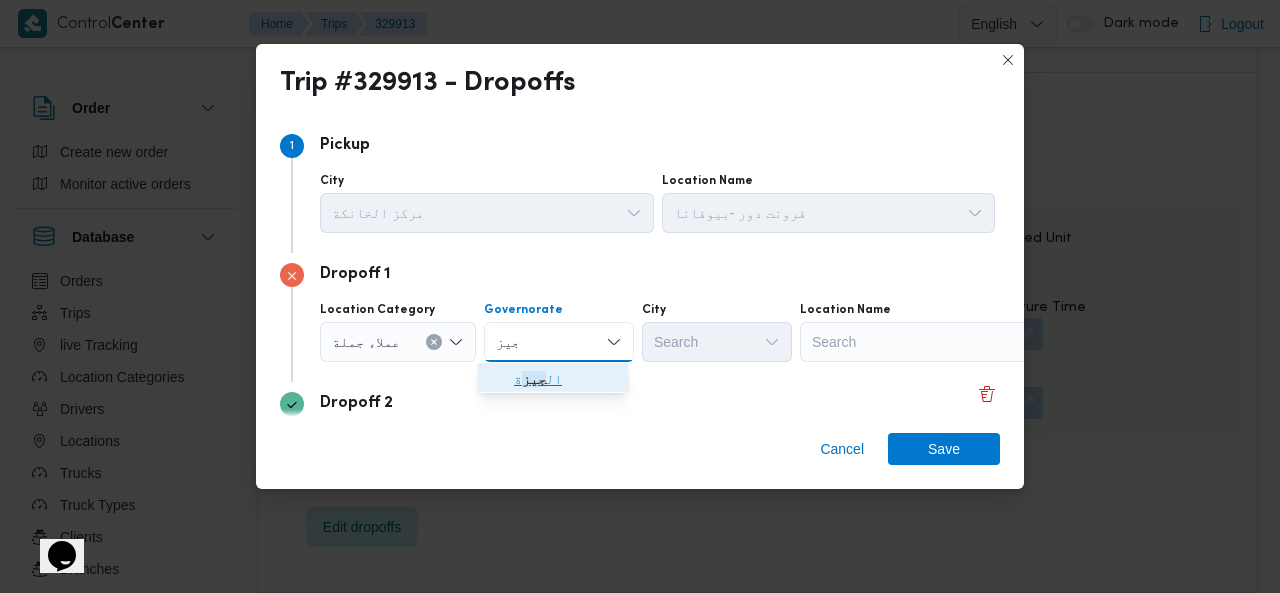 click on "جيز" at bounding box center [534, 379] 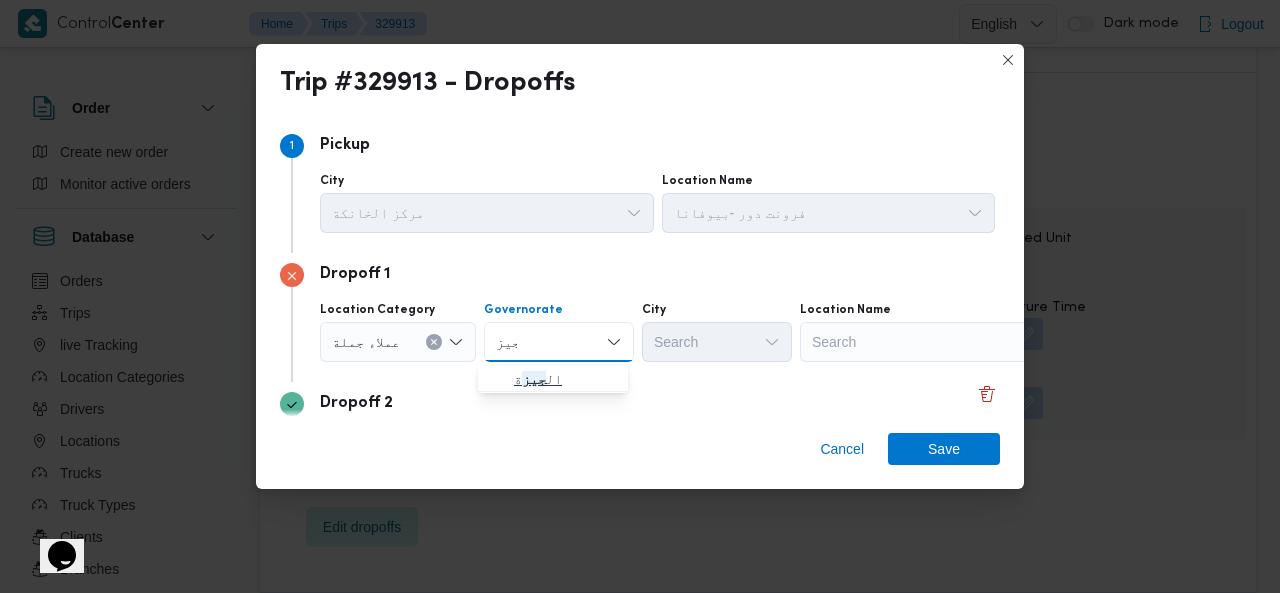 type 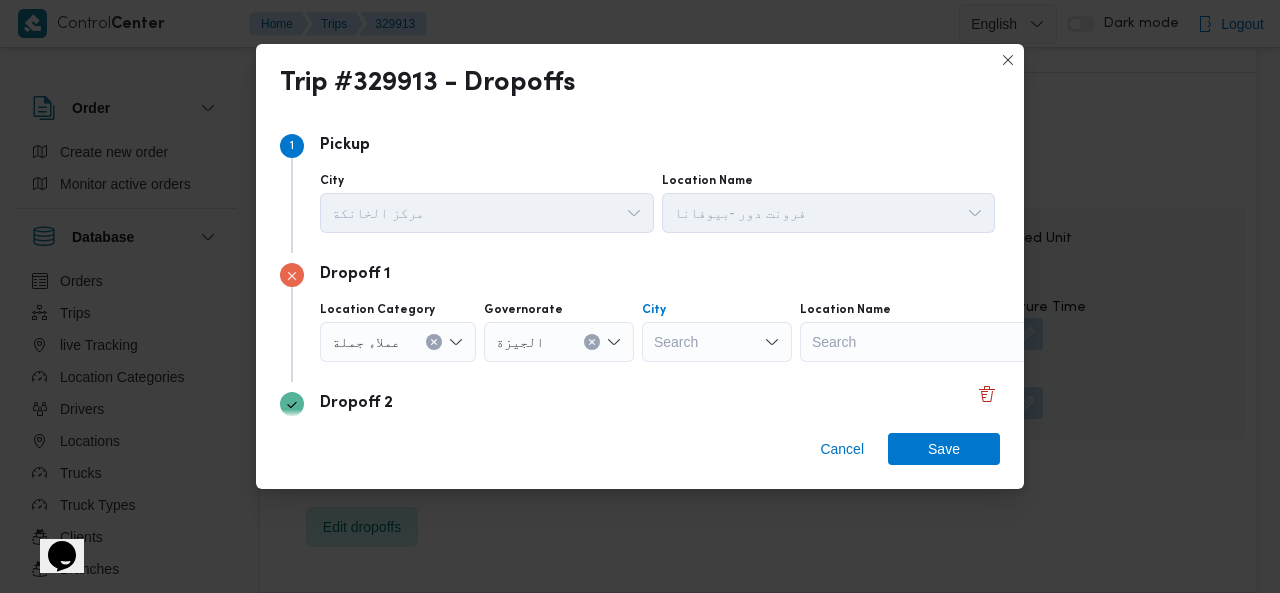 click on "Search" at bounding box center [717, 342] 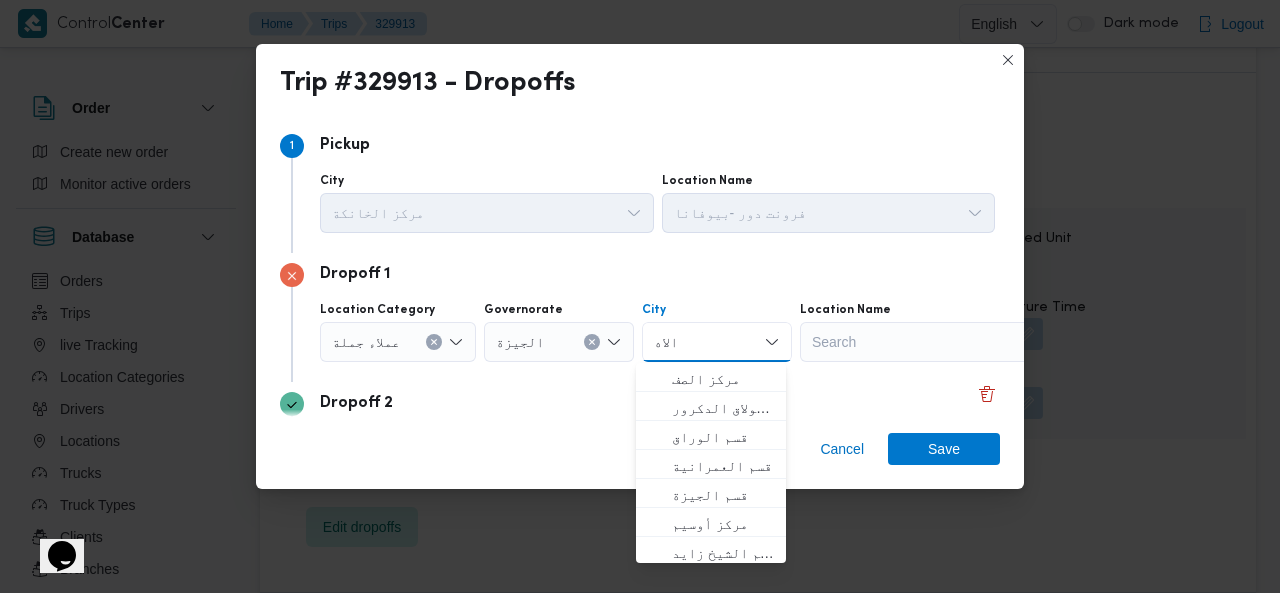 type on "الاهر" 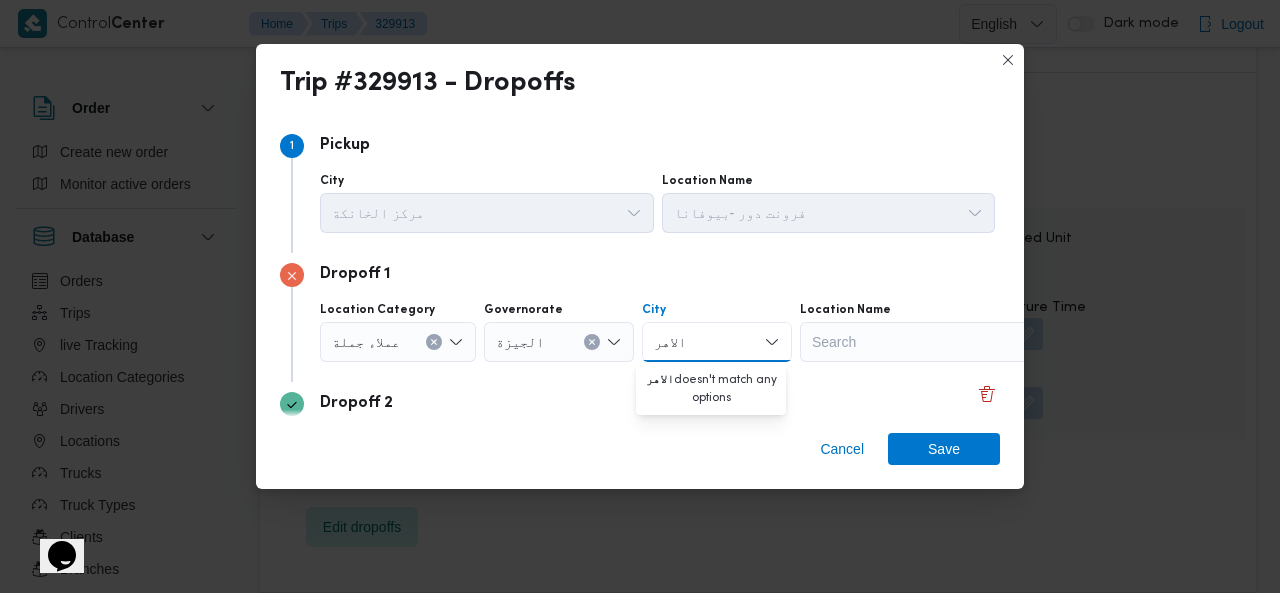 click on "الاهر" at bounding box center [668, 342] 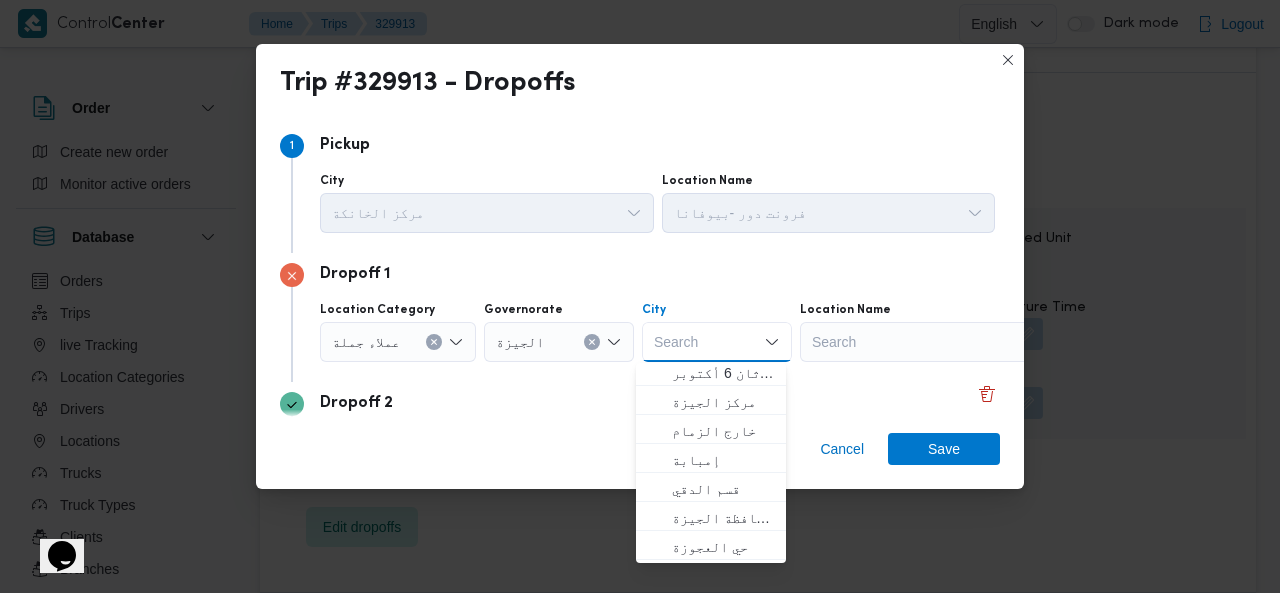 scroll, scrollTop: 528, scrollLeft: 0, axis: vertical 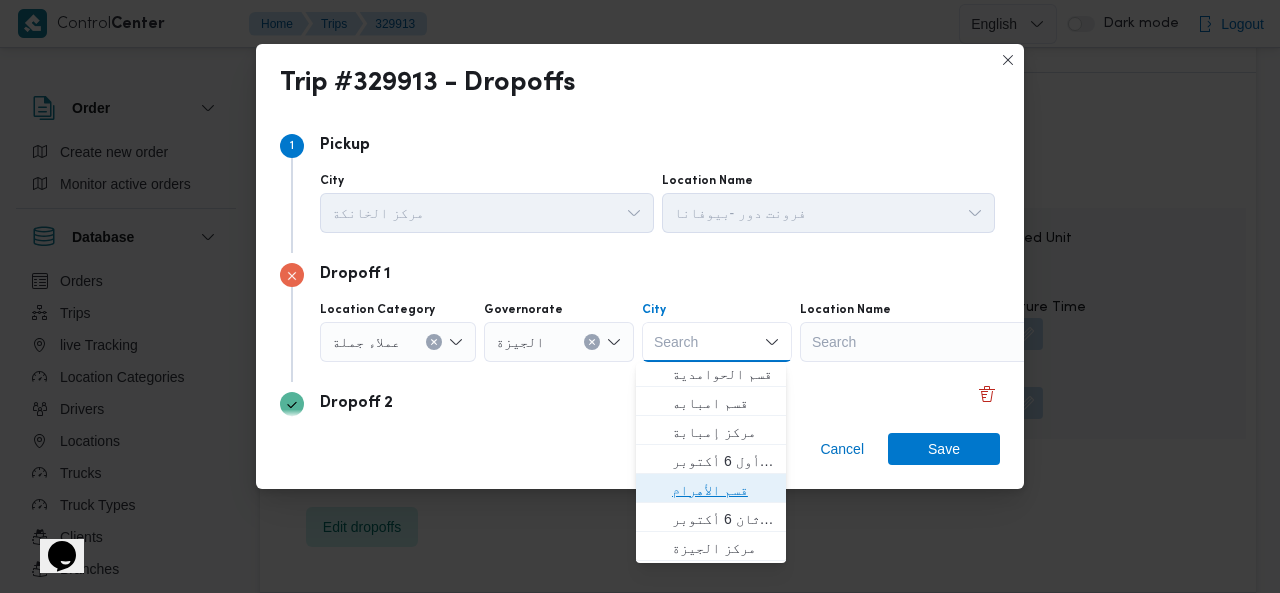click on "قسم الأهرام" at bounding box center [723, 490] 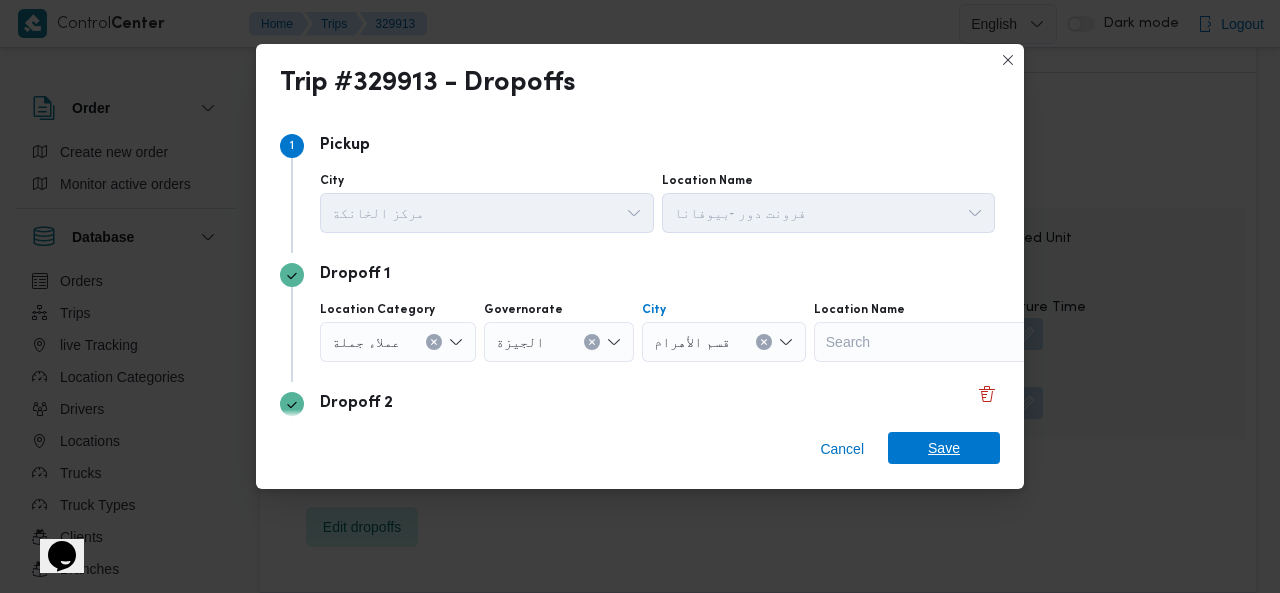 click on "Save" at bounding box center (944, 448) 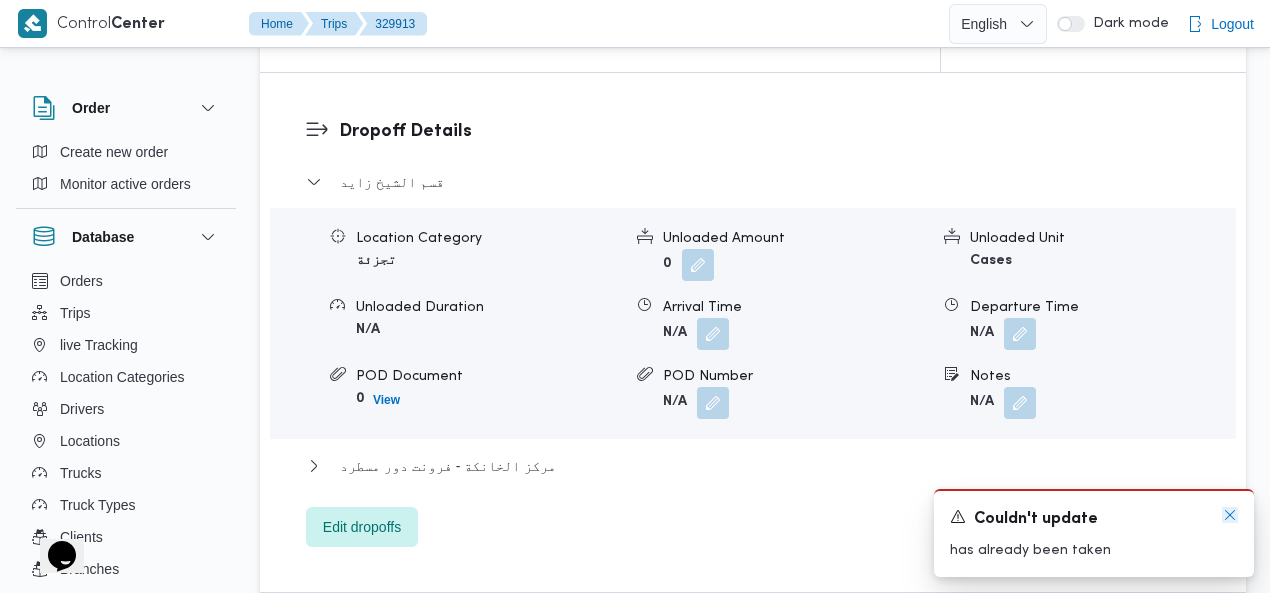 click 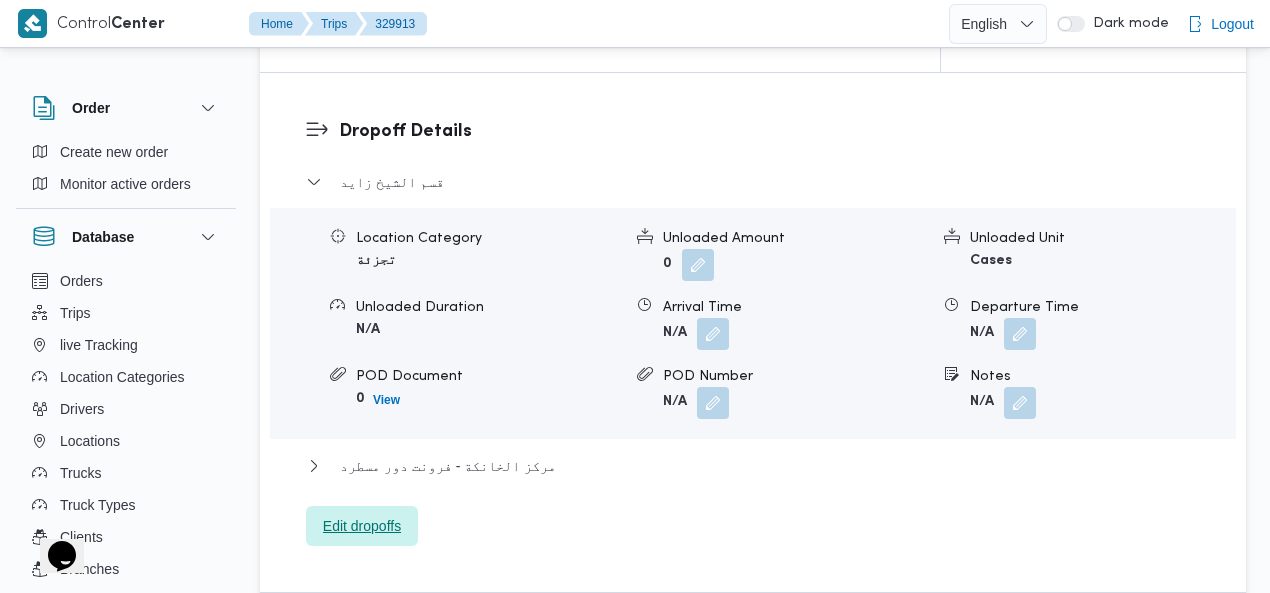 click on "Edit dropoffs" at bounding box center [362, 526] 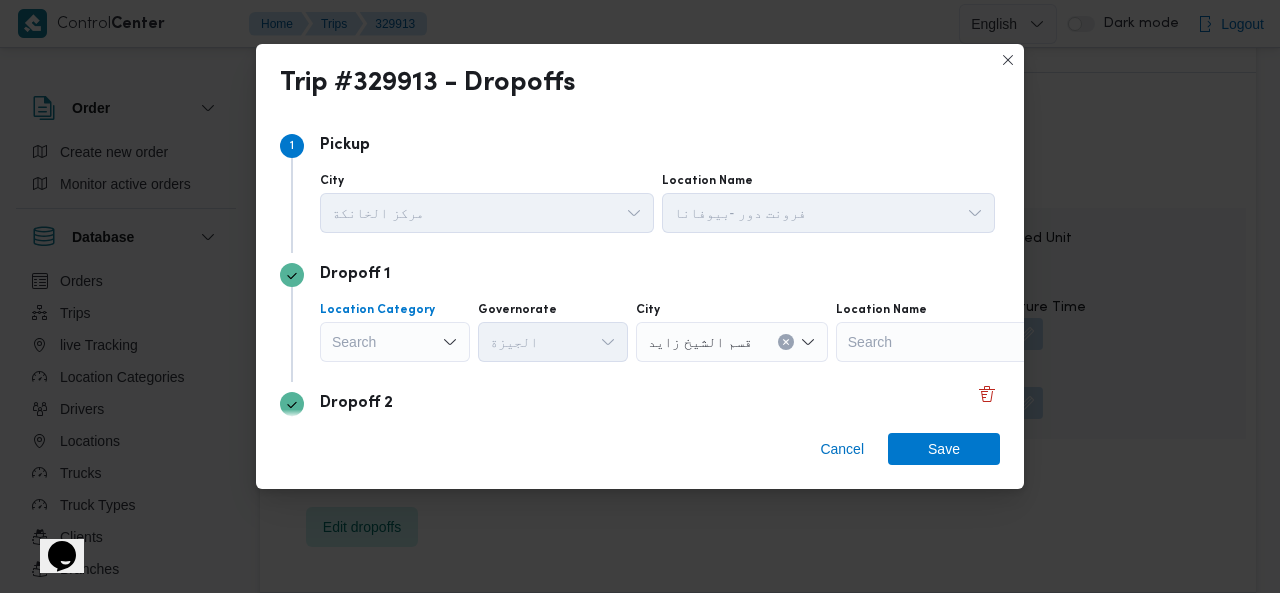 click on "Search" at bounding box center (395, 342) 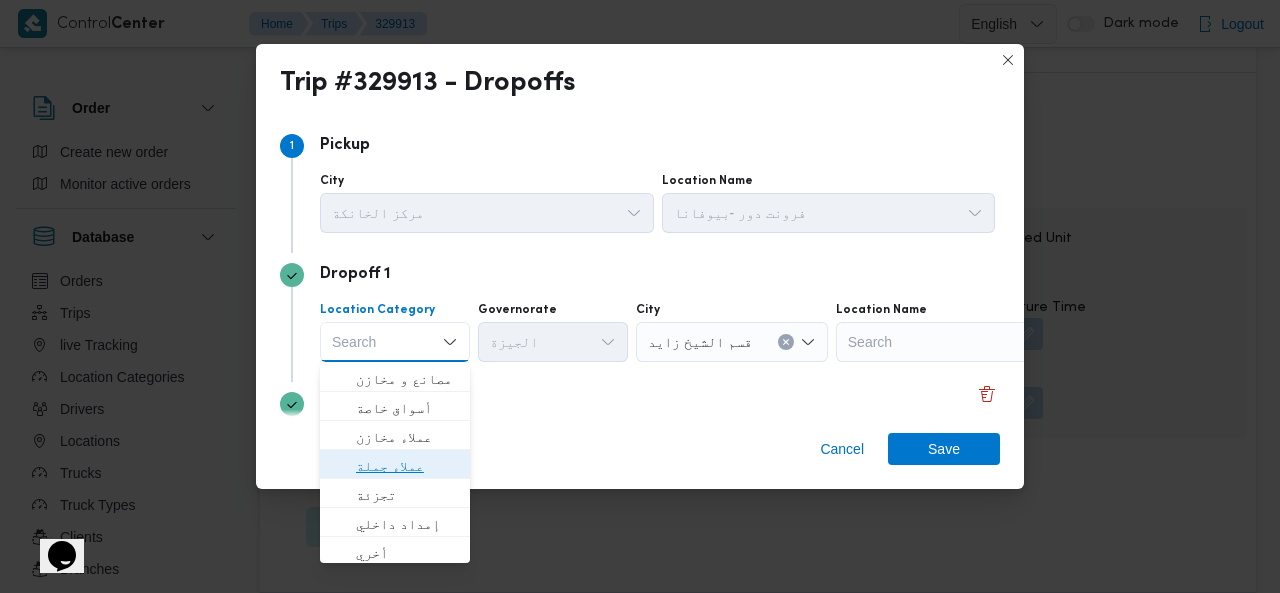 click on "عملاء جملة" at bounding box center (407, 466) 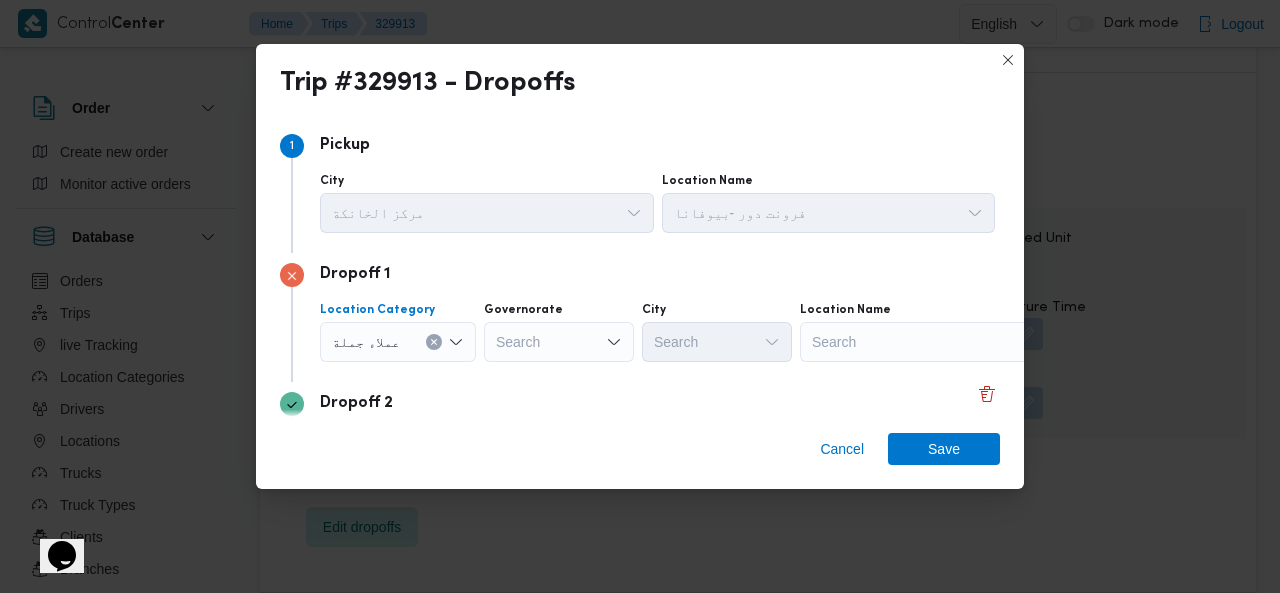 click on "Search" at bounding box center [559, 342] 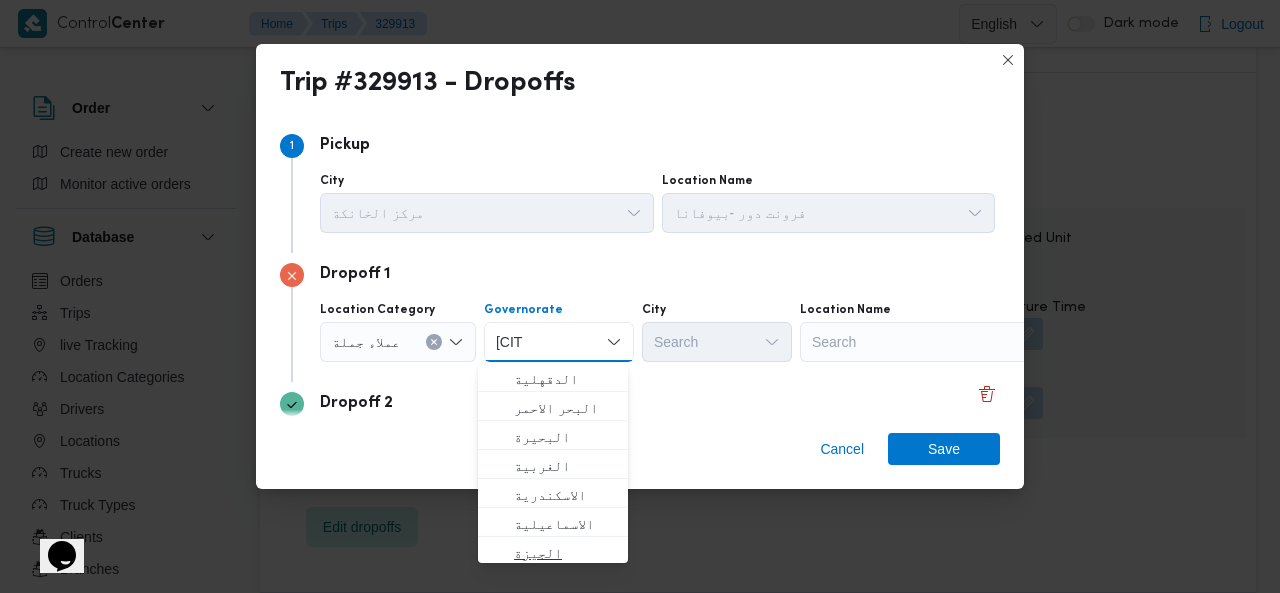 type on "جيزه" 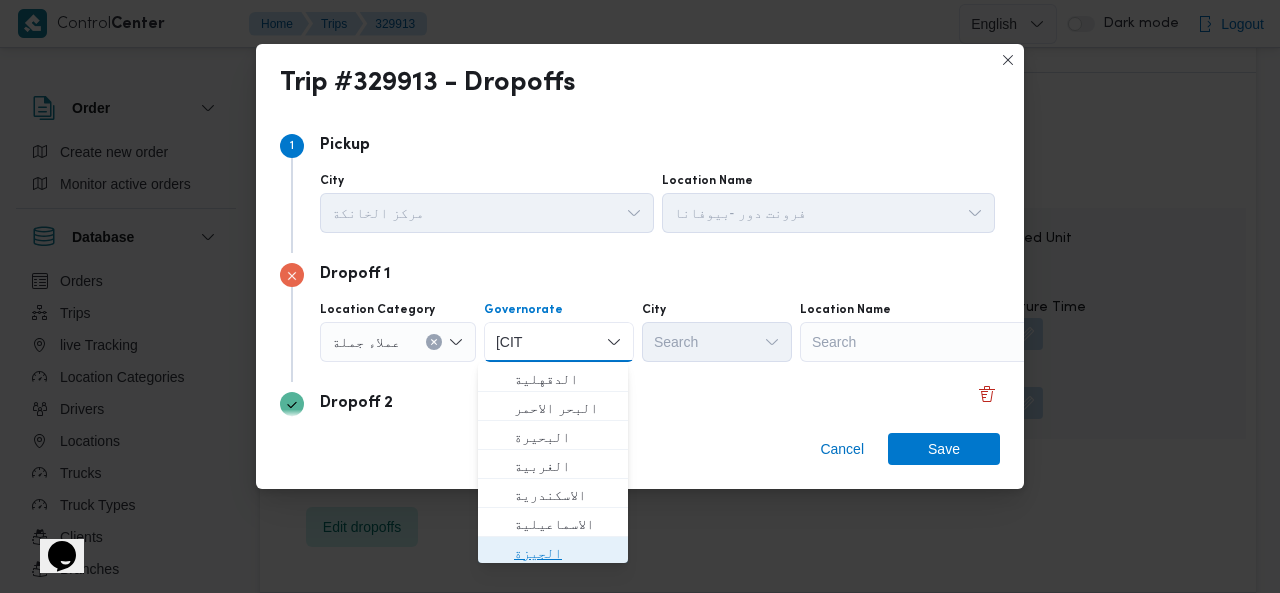 drag, startPoint x: 569, startPoint y: 550, endPoint x: 664, endPoint y: 429, distance: 153.83757 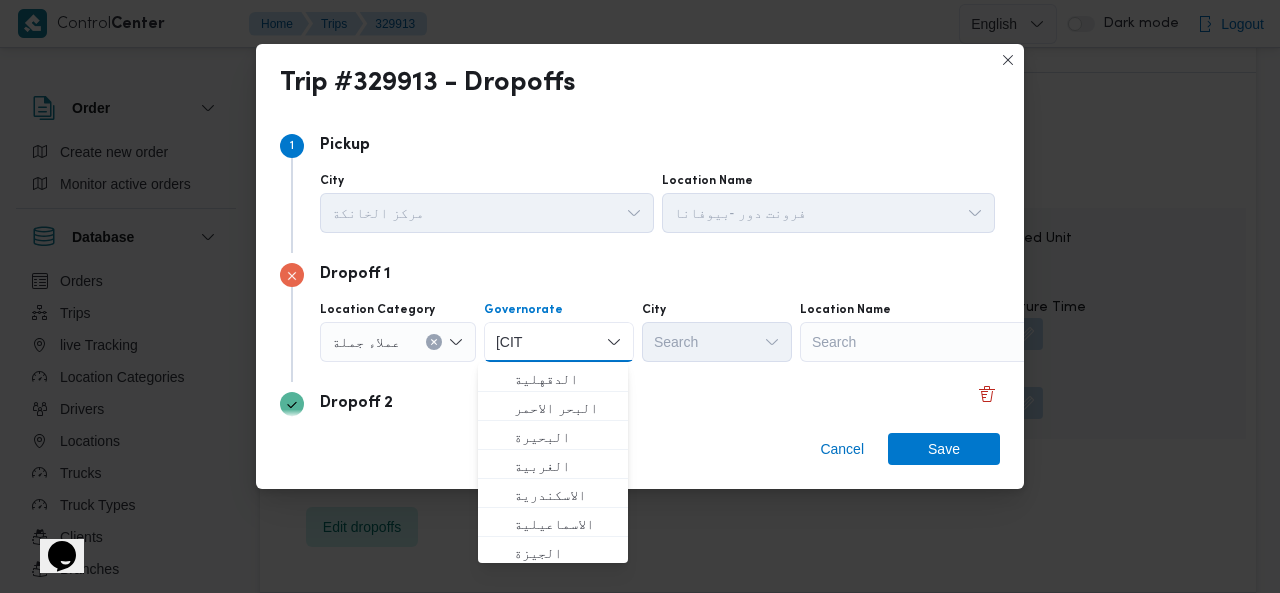type 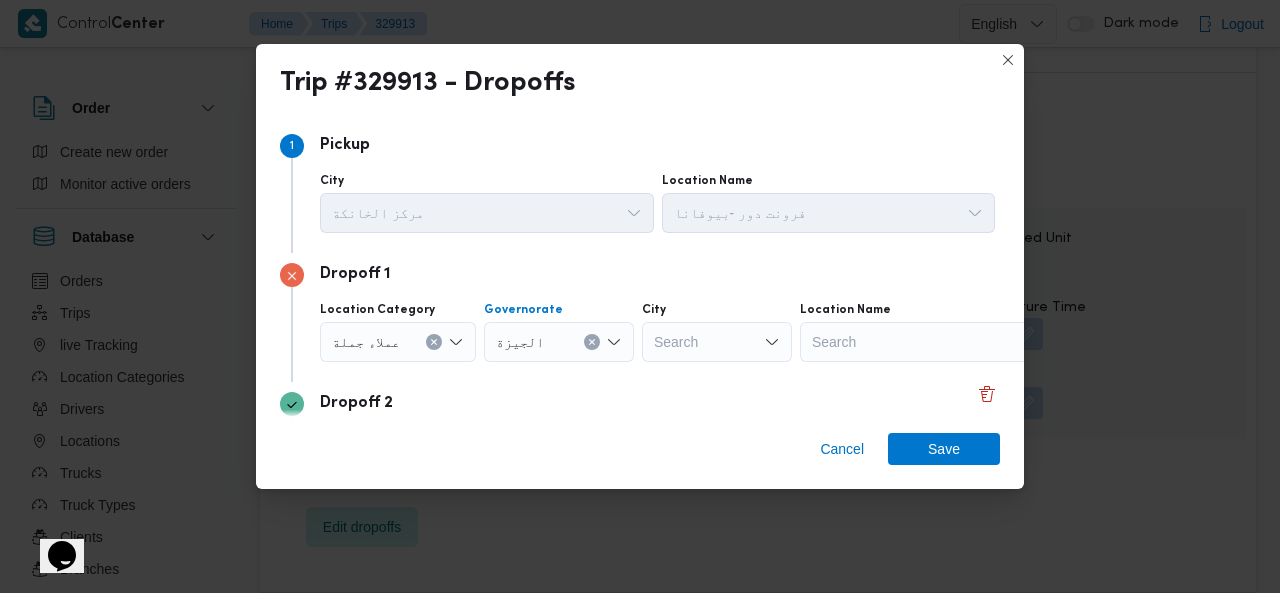 click on "Search" at bounding box center (717, 342) 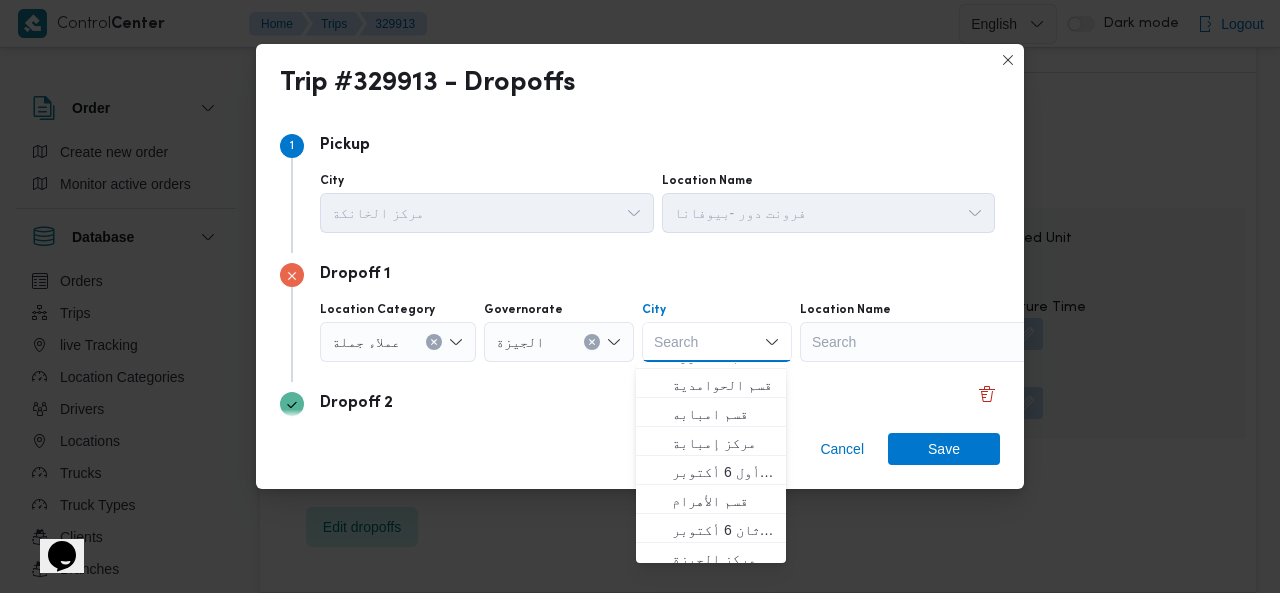 scroll, scrollTop: 375, scrollLeft: 0, axis: vertical 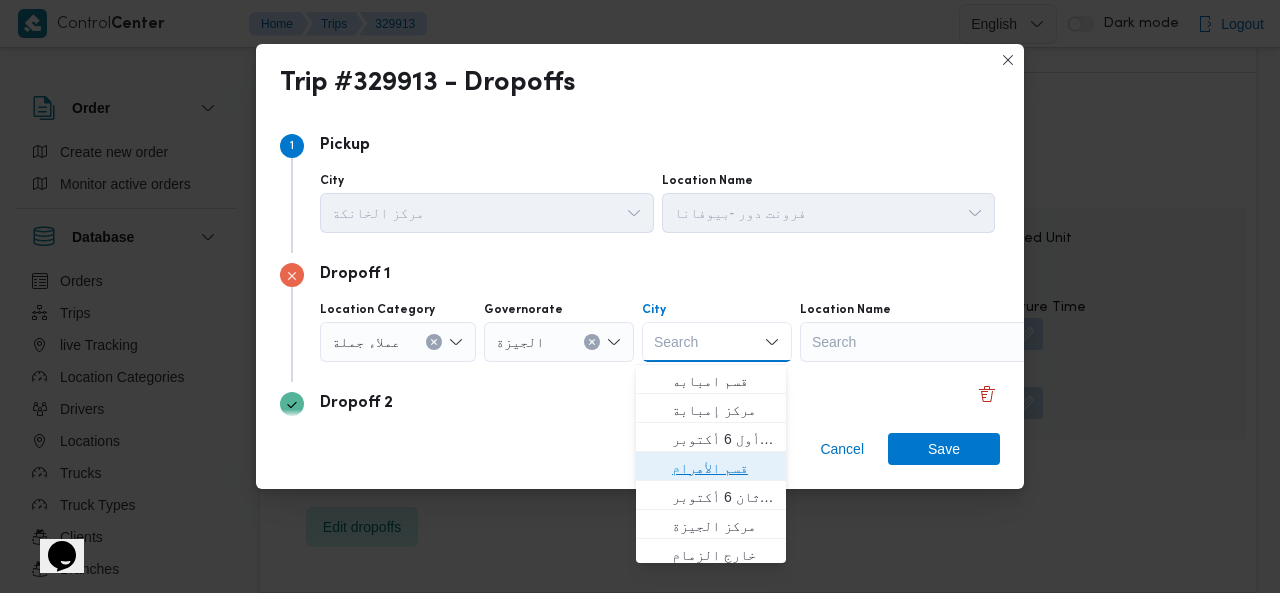 click on "قسم الأهرام" at bounding box center [723, 468] 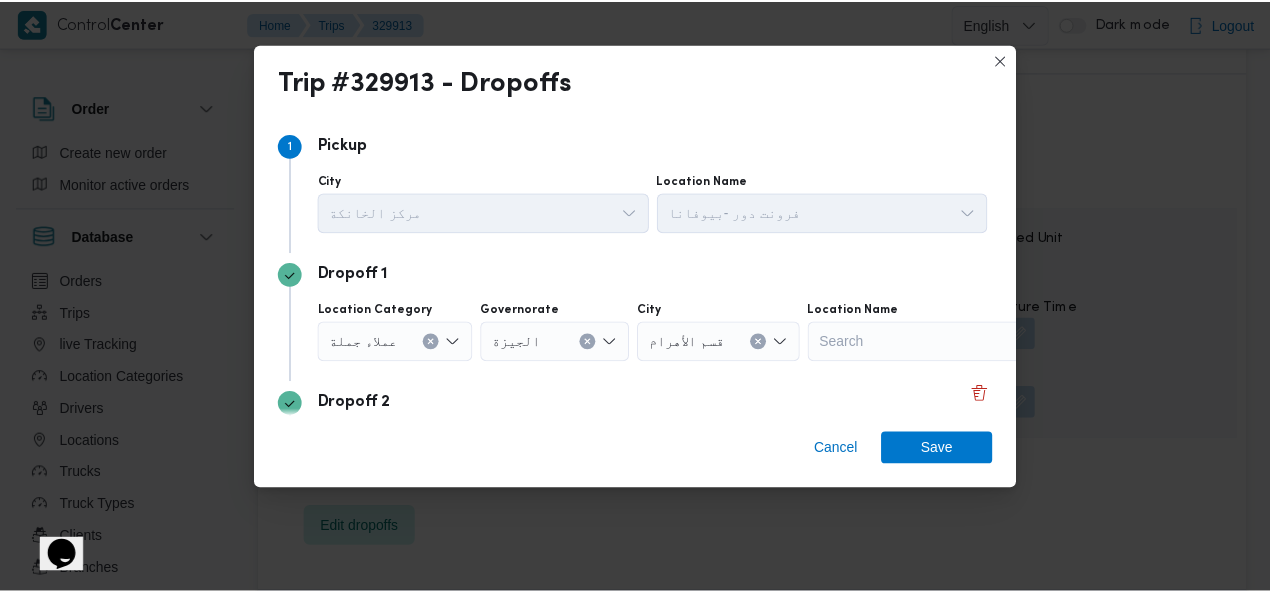 scroll, scrollTop: 154, scrollLeft: 0, axis: vertical 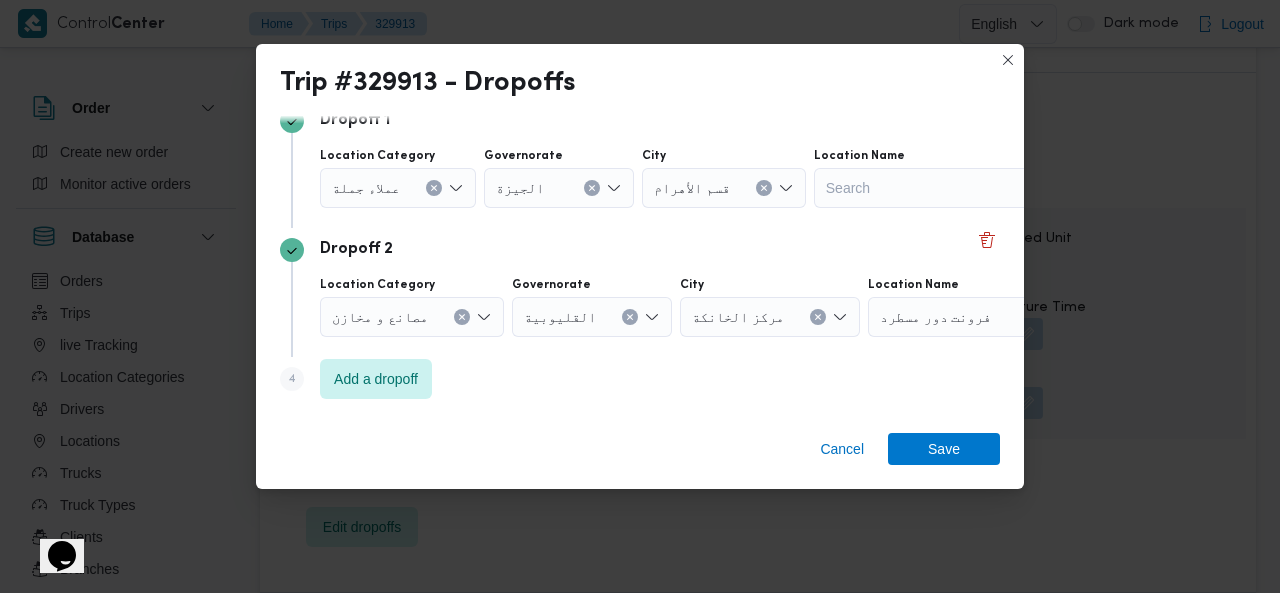 click 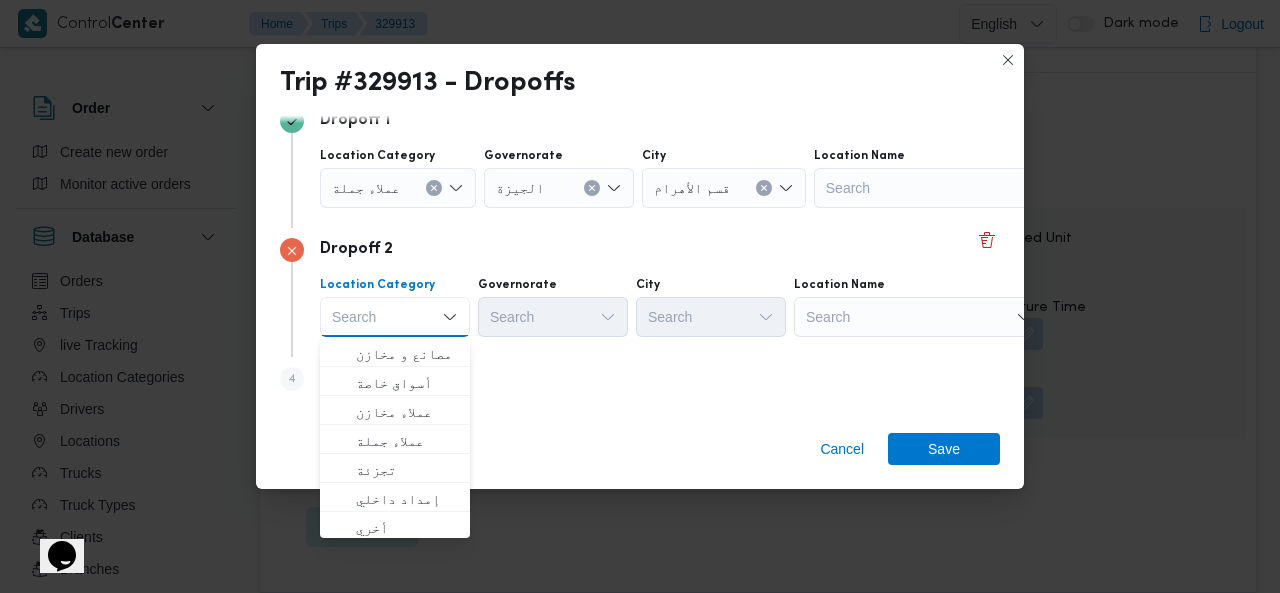 click on "Search" at bounding box center [939, 188] 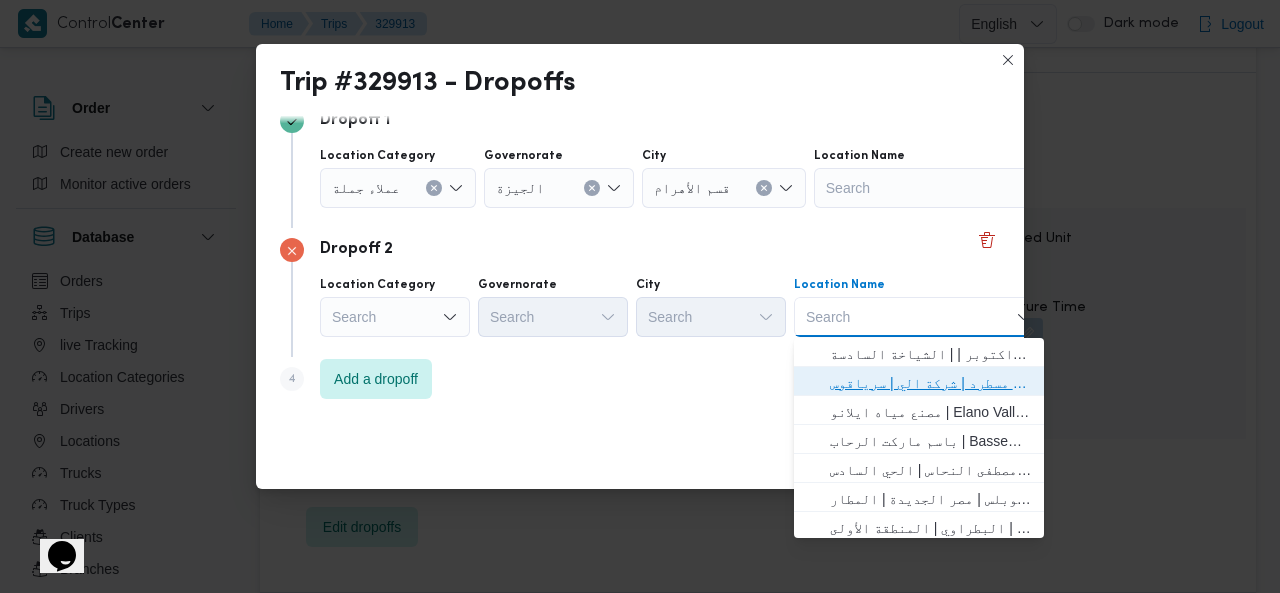 click on "فرونت دور مسطرد | شركة الي | سرياقوس" at bounding box center (931, 383) 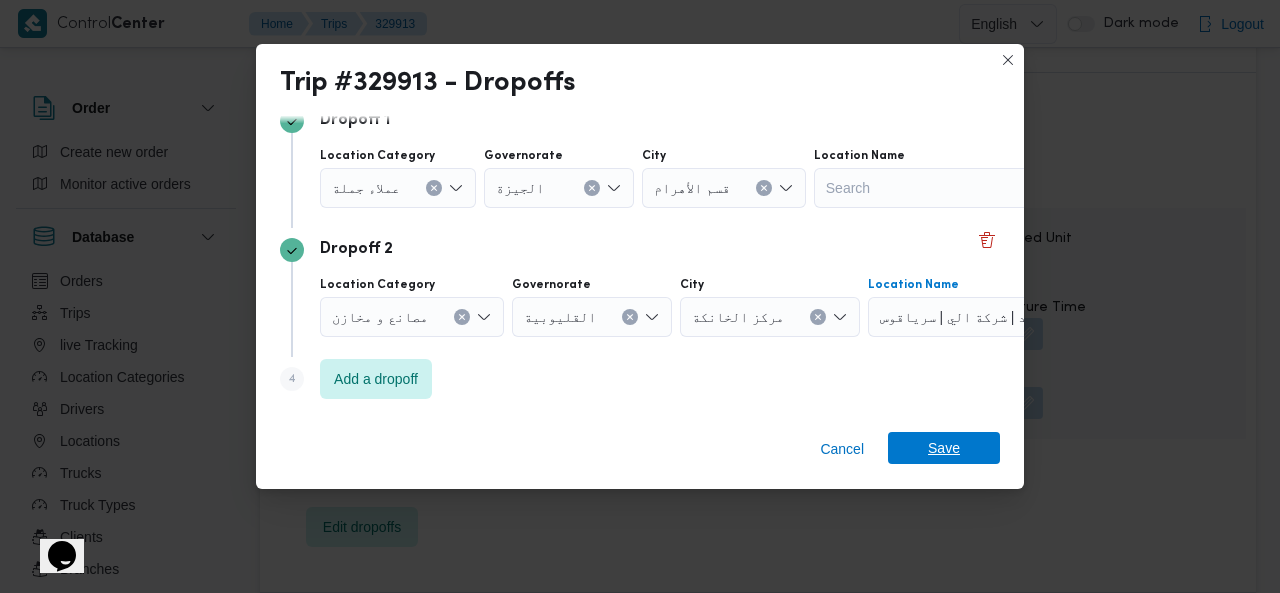 click on "Save" at bounding box center (944, 448) 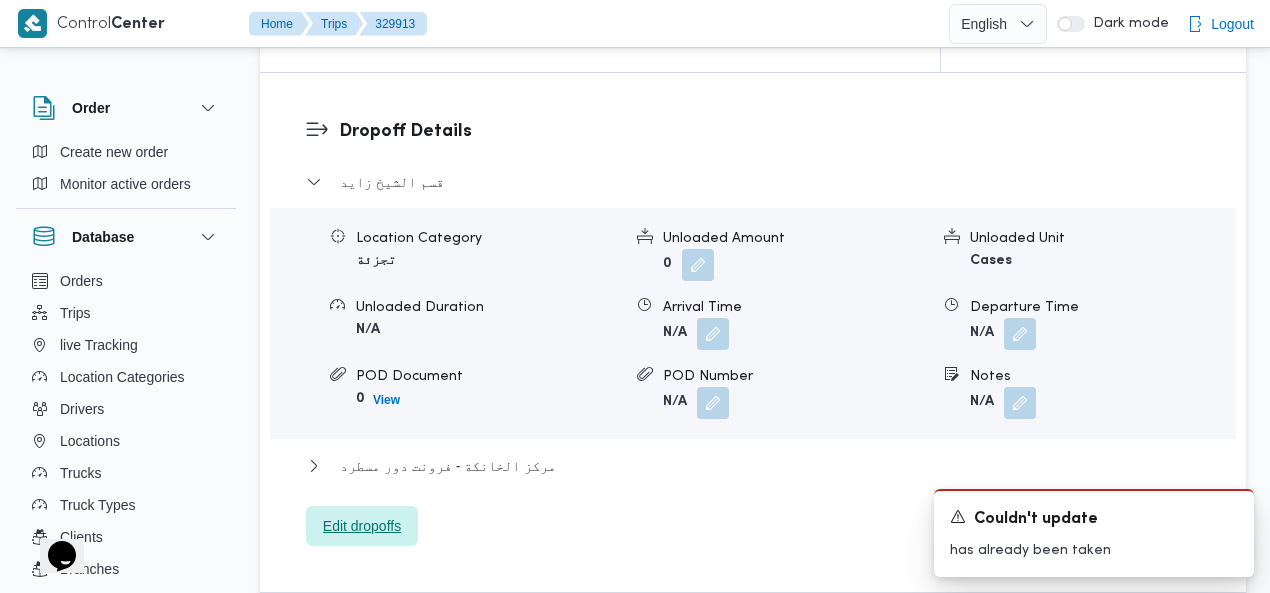 click on "Edit dropoffs" at bounding box center (362, 526) 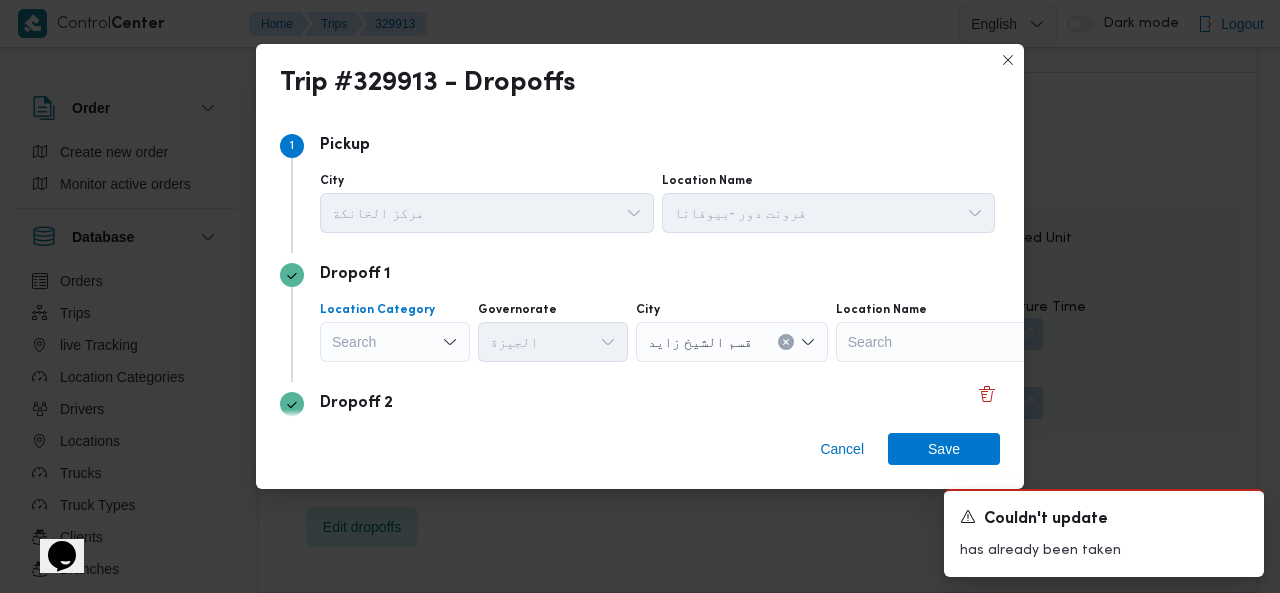 click on "Search" at bounding box center (395, 342) 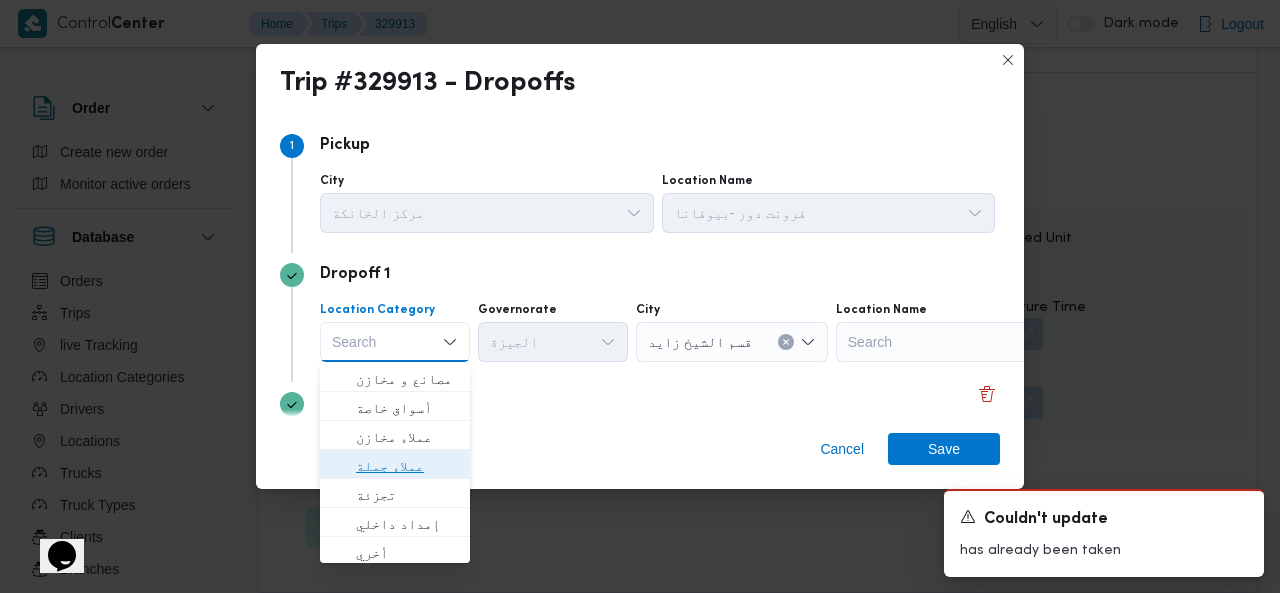 click on "عملاء جملة" at bounding box center [407, 466] 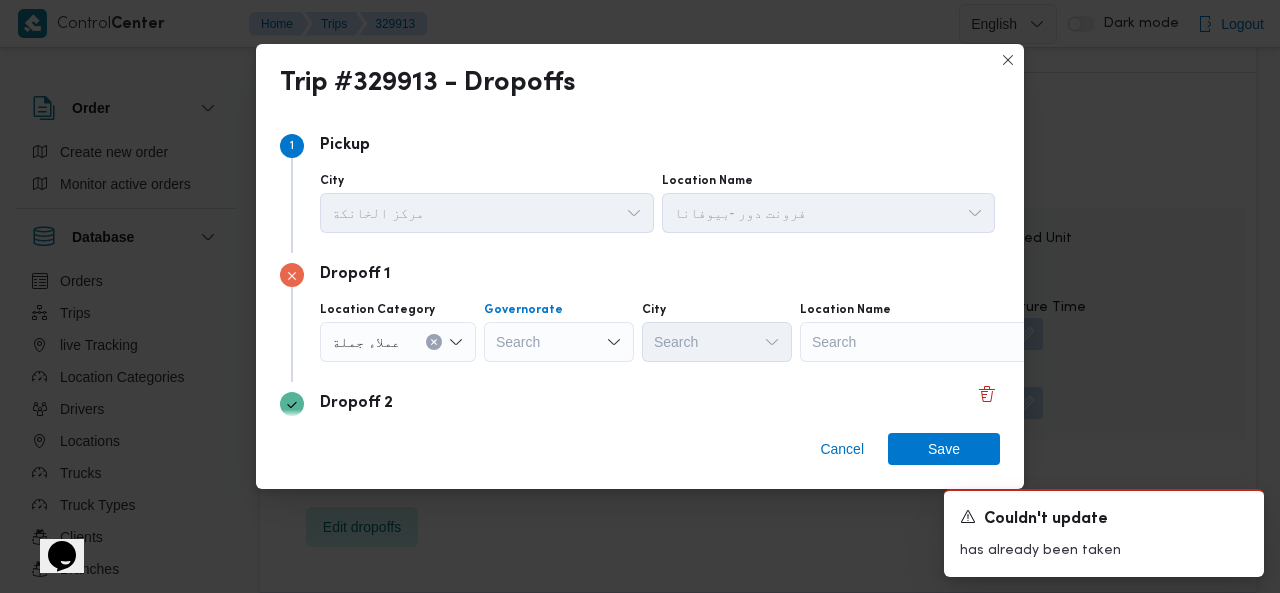 click on "Search" at bounding box center (559, 342) 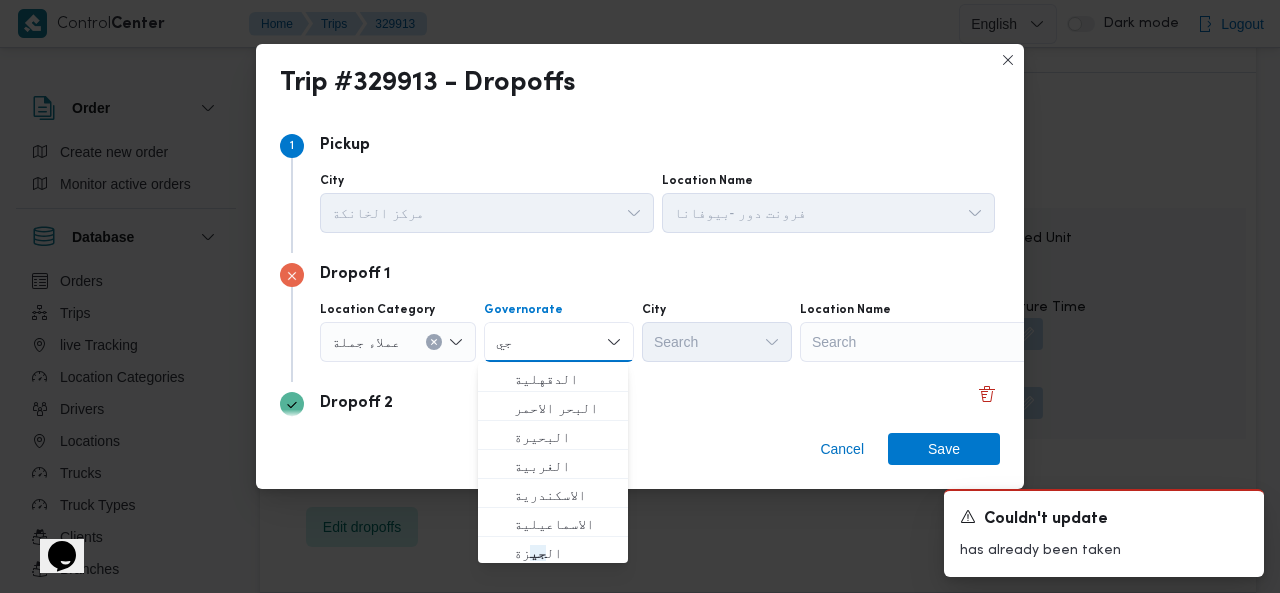 type on "جي" 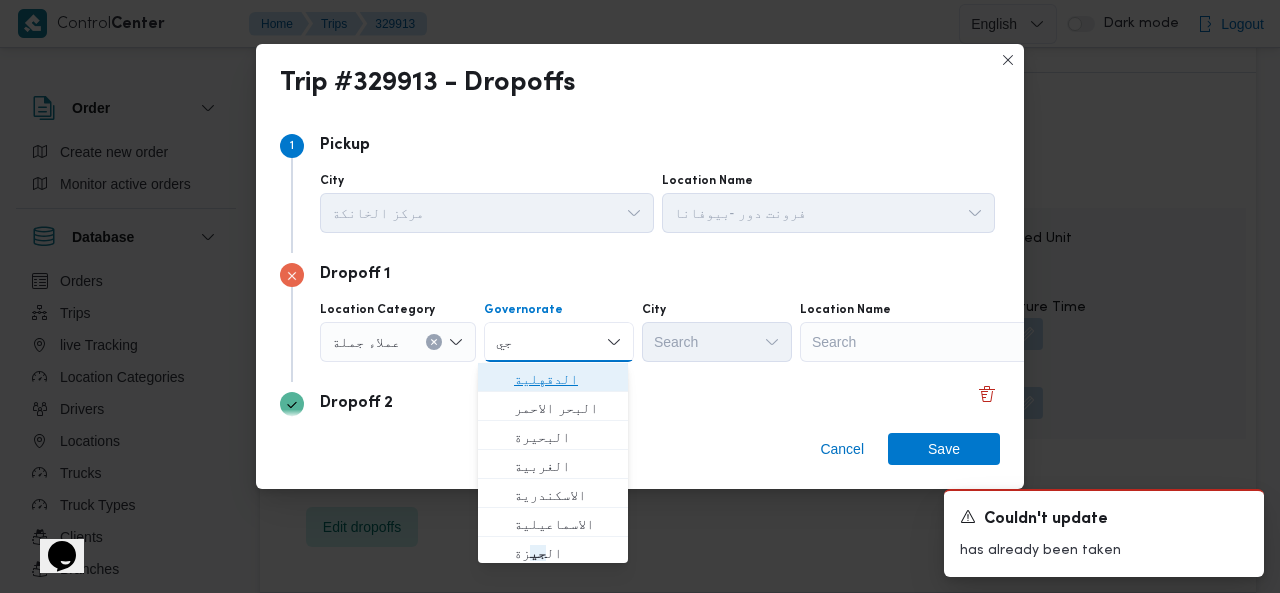 click 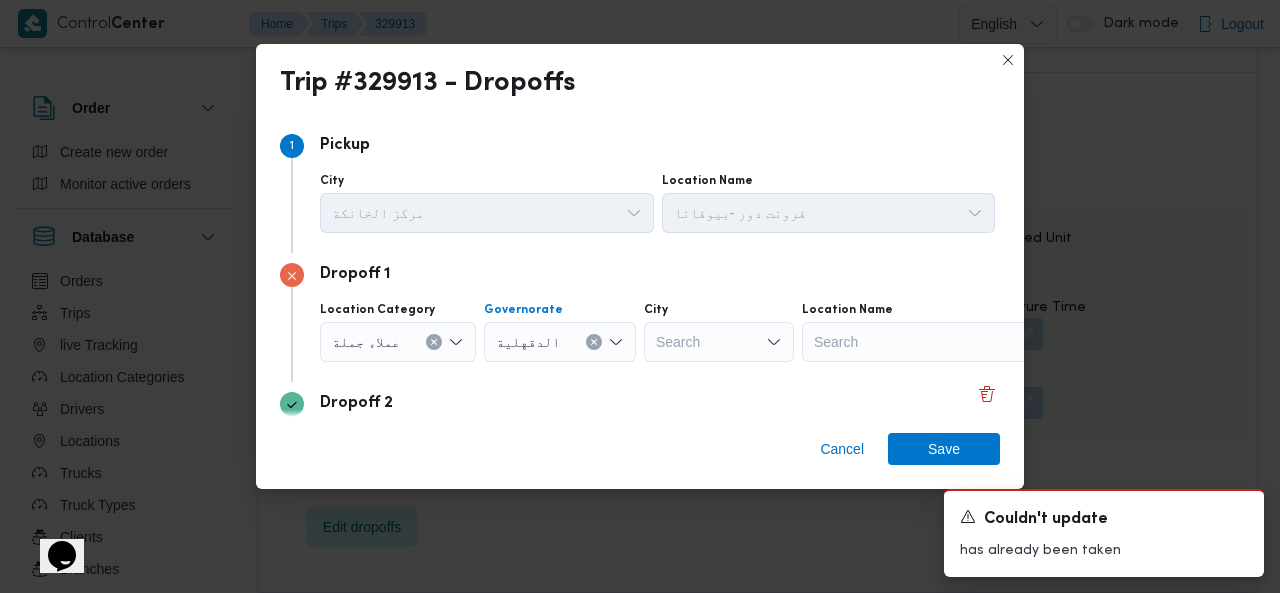 click 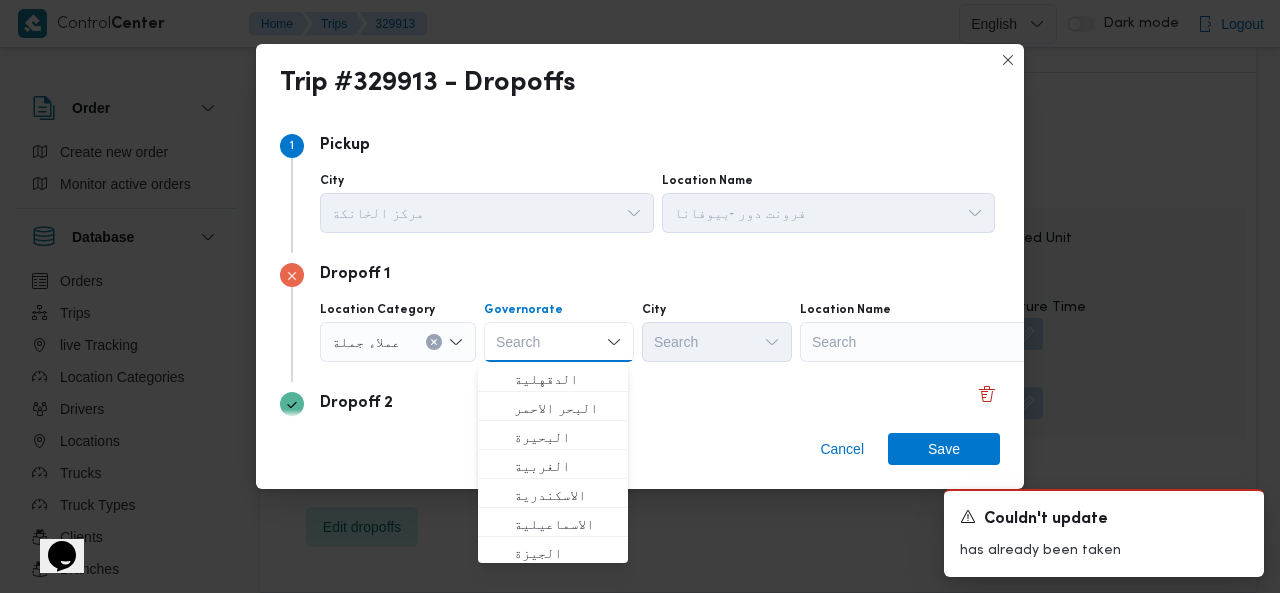 click on "Search" at bounding box center [559, 342] 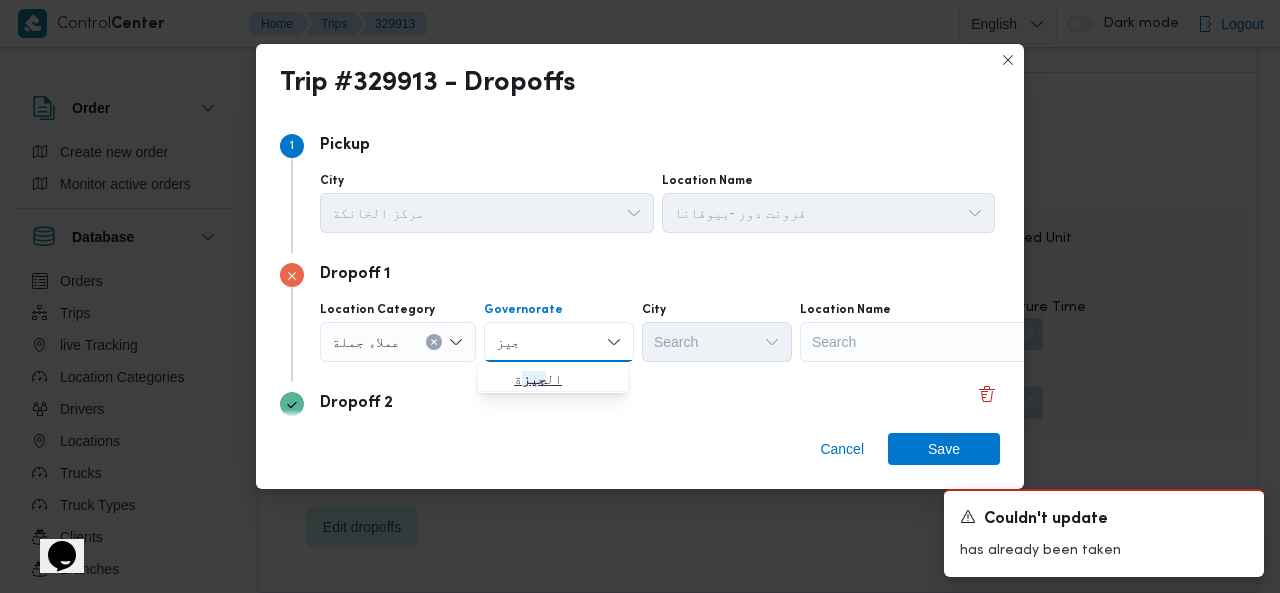 type on "جيز" 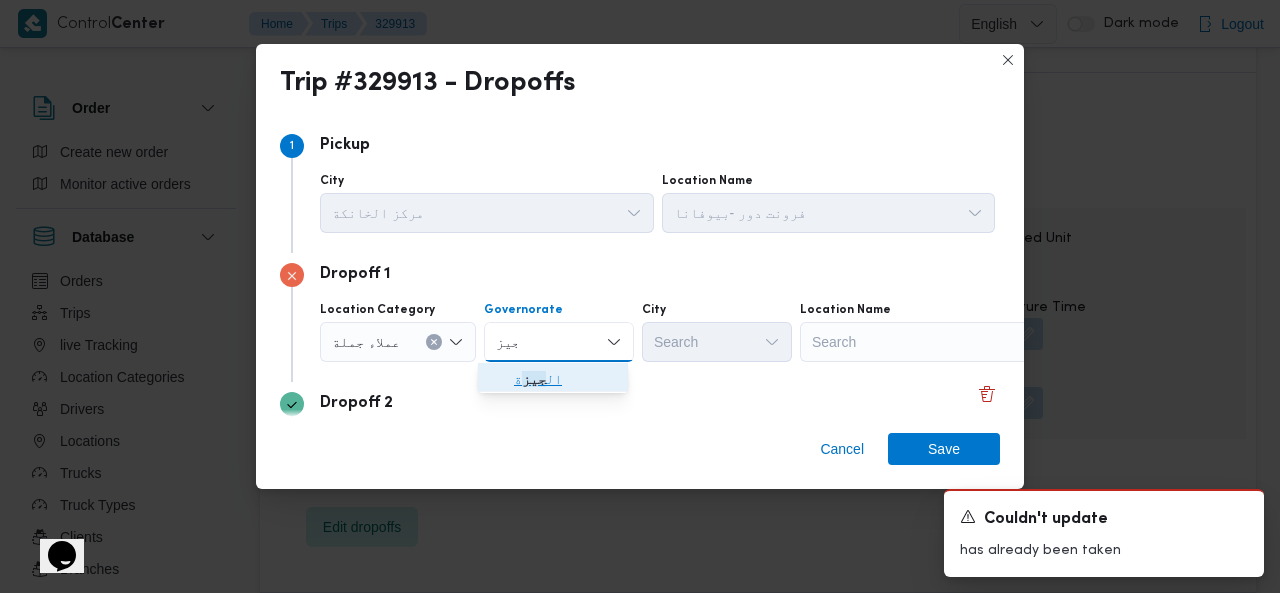 click 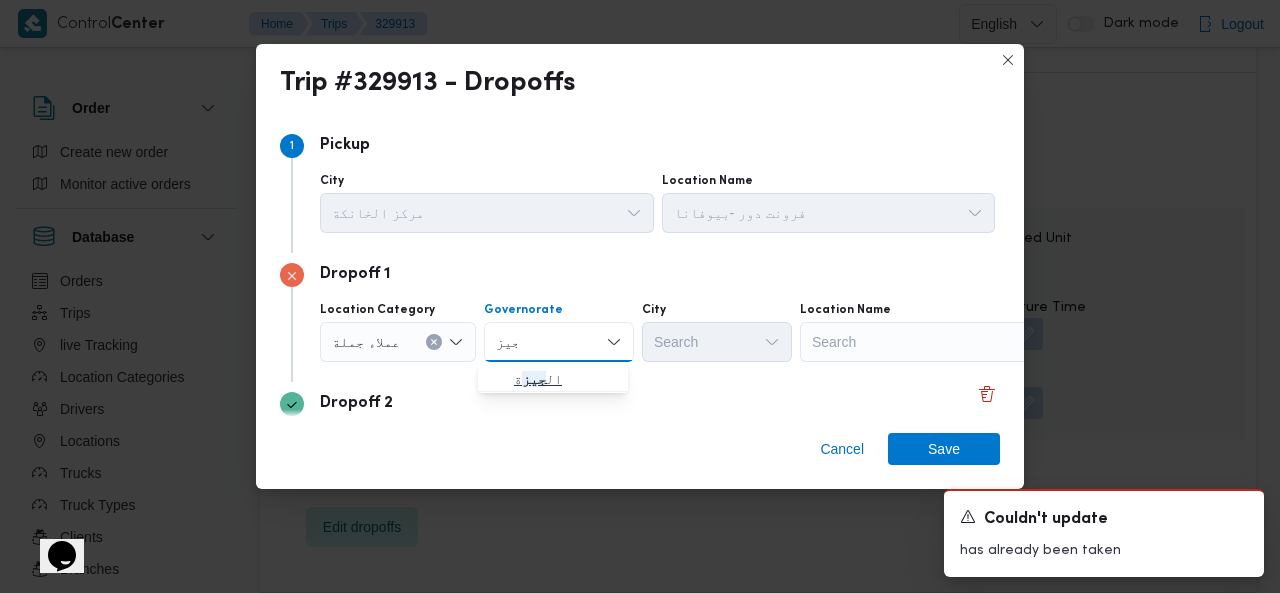 type 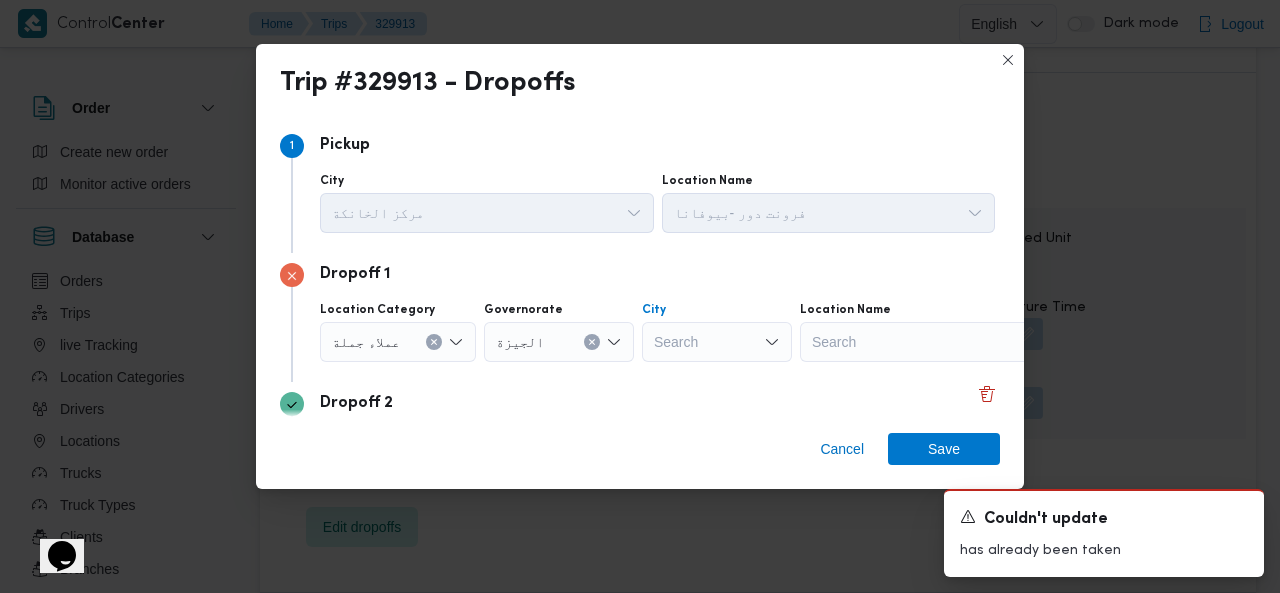 click on "Search" at bounding box center [717, 342] 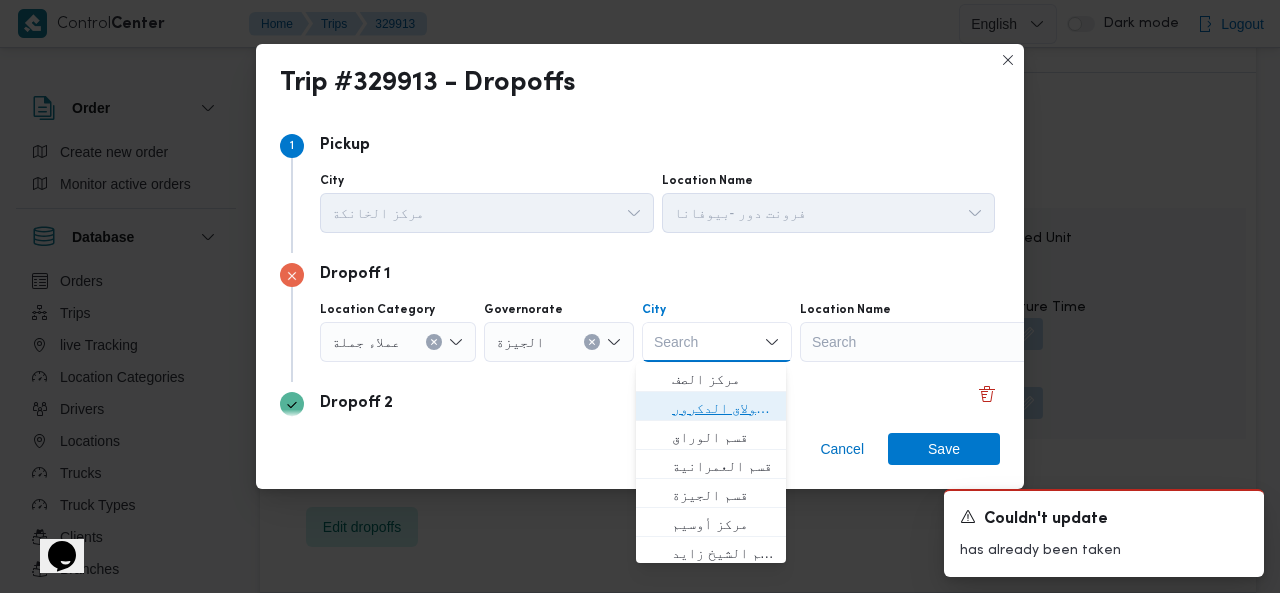 click on "قسم بولاق الدكرور" at bounding box center [723, 408] 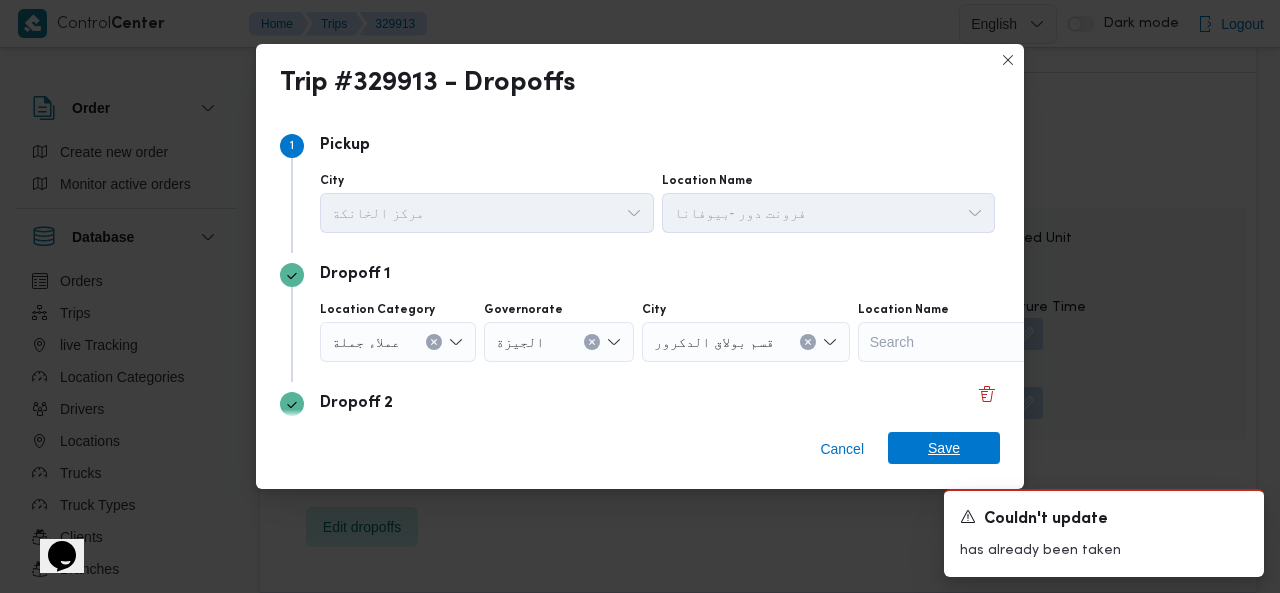 click on "Save" at bounding box center [944, 448] 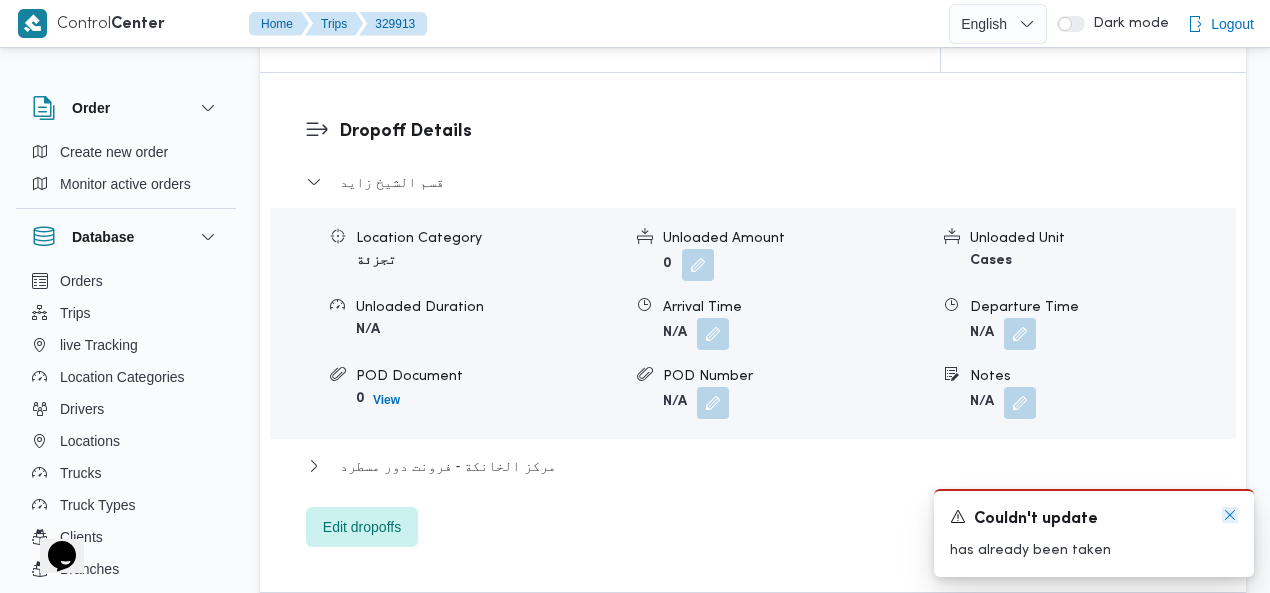 click 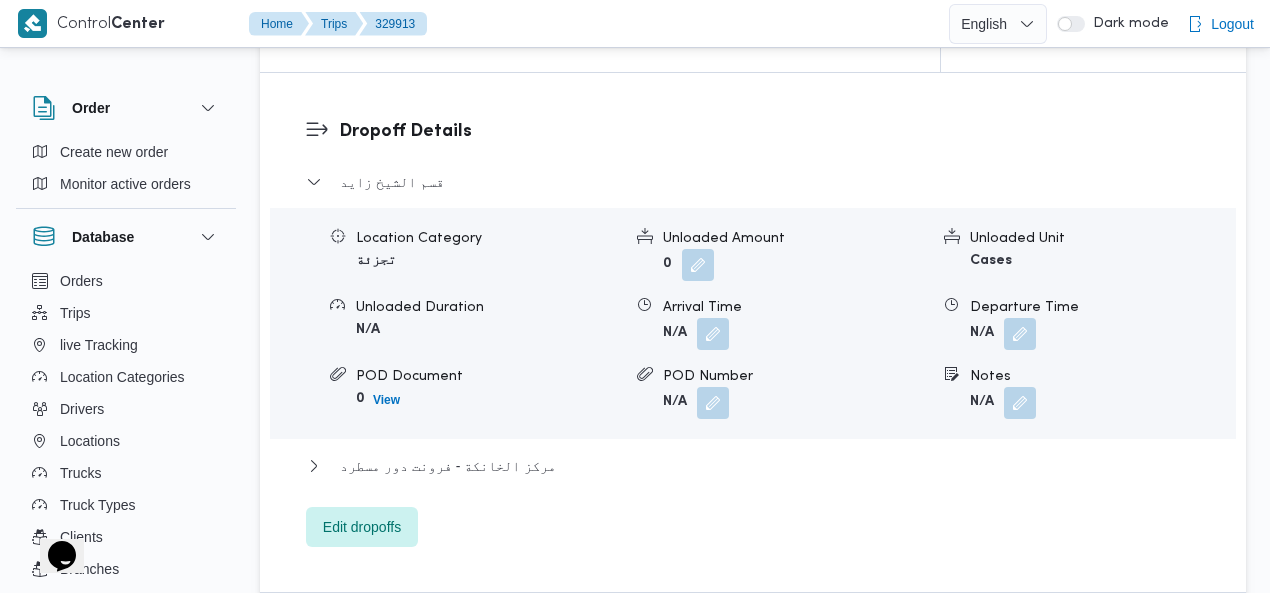 click on "Dropoff Details" at bounding box center (770, 131) 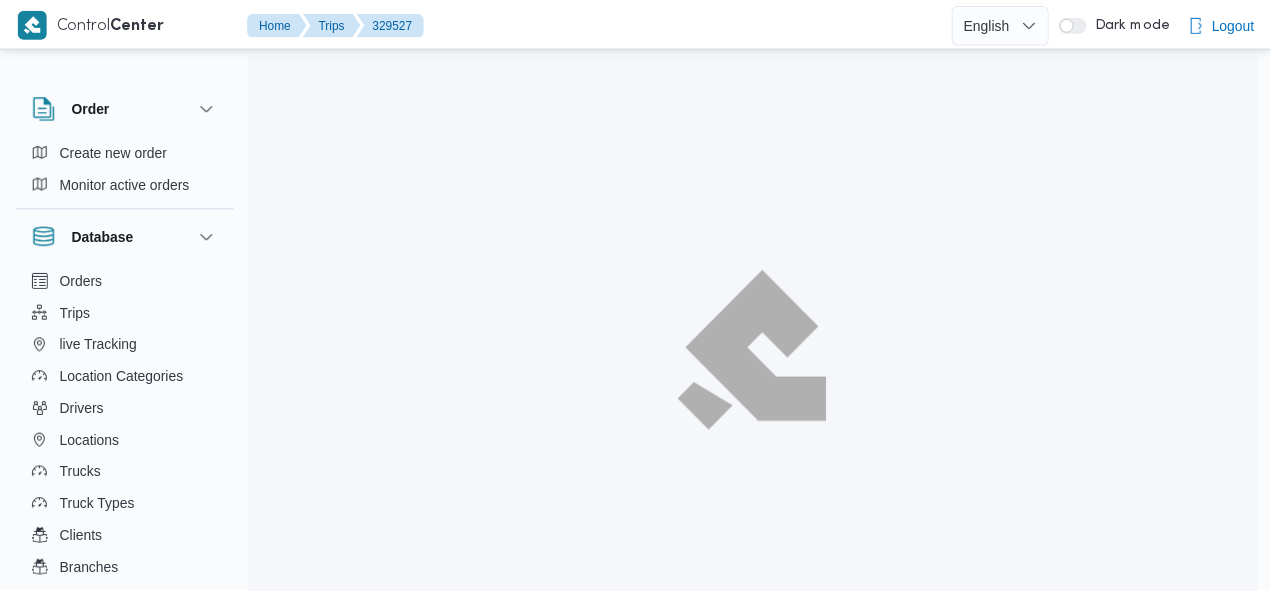 scroll, scrollTop: 54, scrollLeft: 0, axis: vertical 